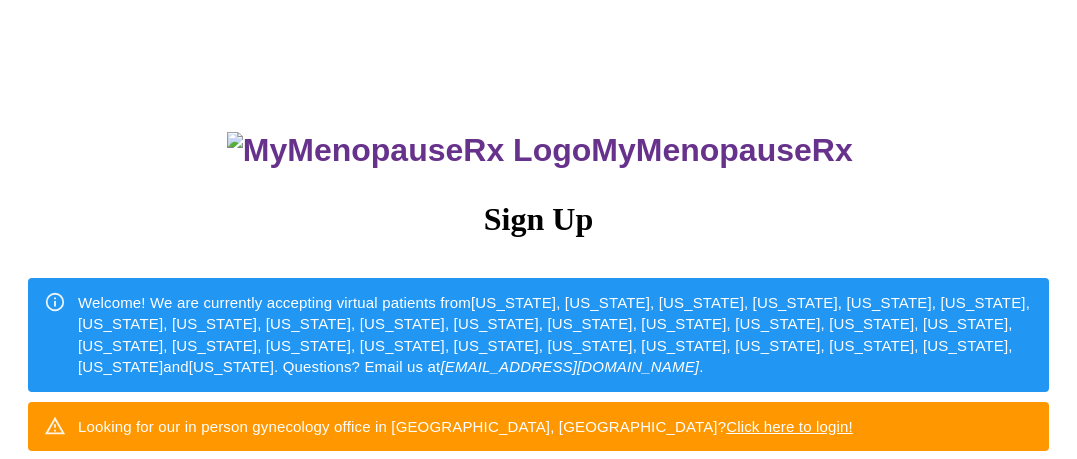 scroll, scrollTop: 0, scrollLeft: 0, axis: both 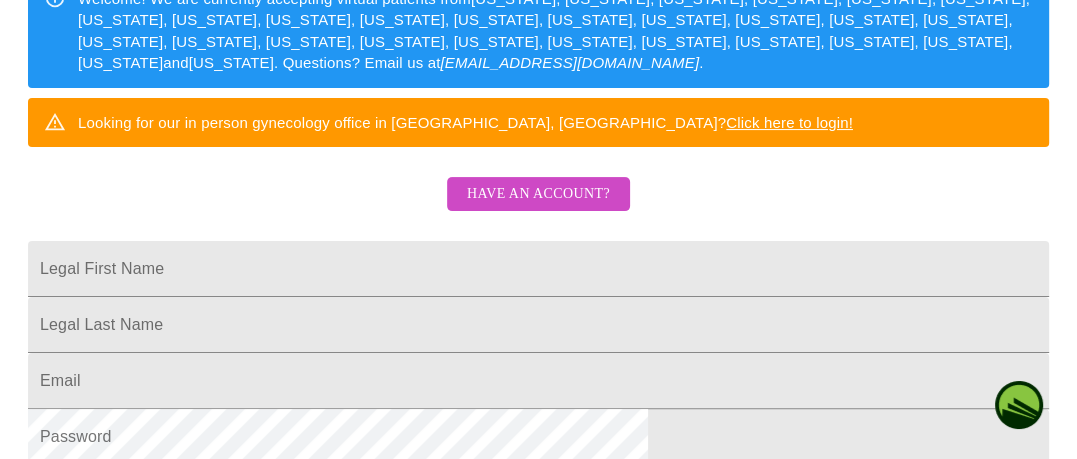 click on "Have an account?" at bounding box center (538, 194) 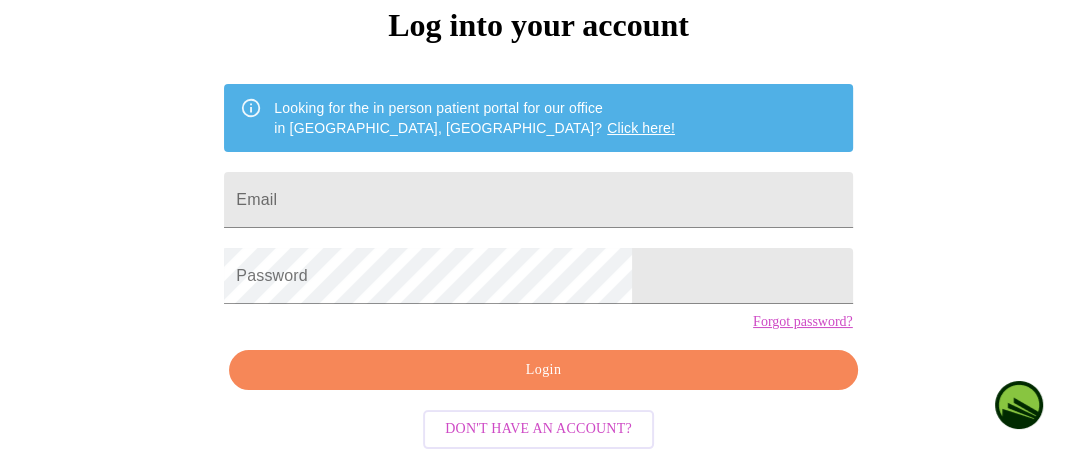 scroll, scrollTop: 227, scrollLeft: 0, axis: vertical 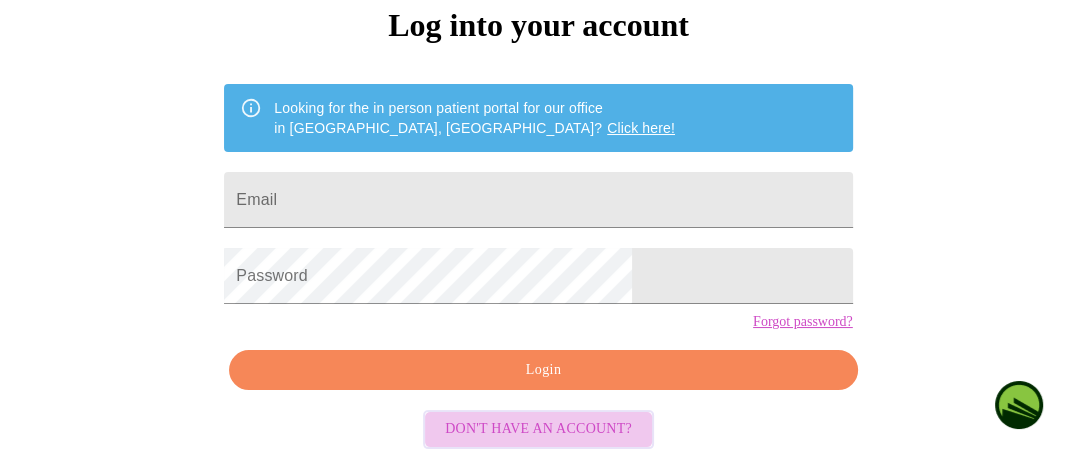 click on "Don't have an account?" at bounding box center (538, 429) 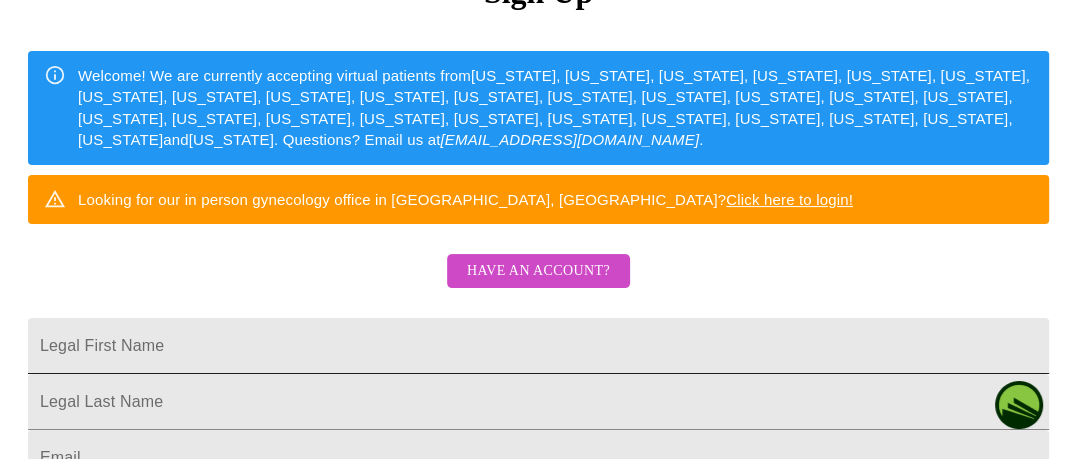 click on "Legal First Name" at bounding box center (538, 346) 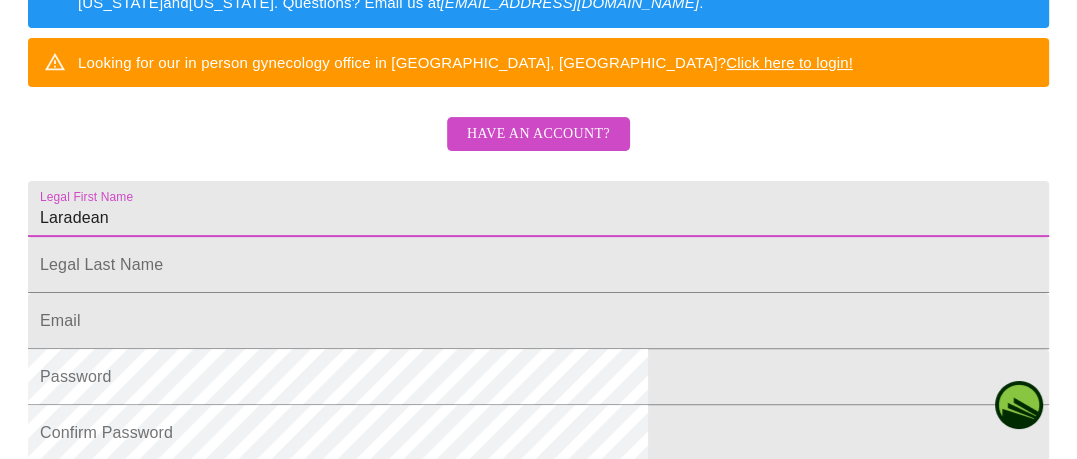 scroll, scrollTop: 379, scrollLeft: 0, axis: vertical 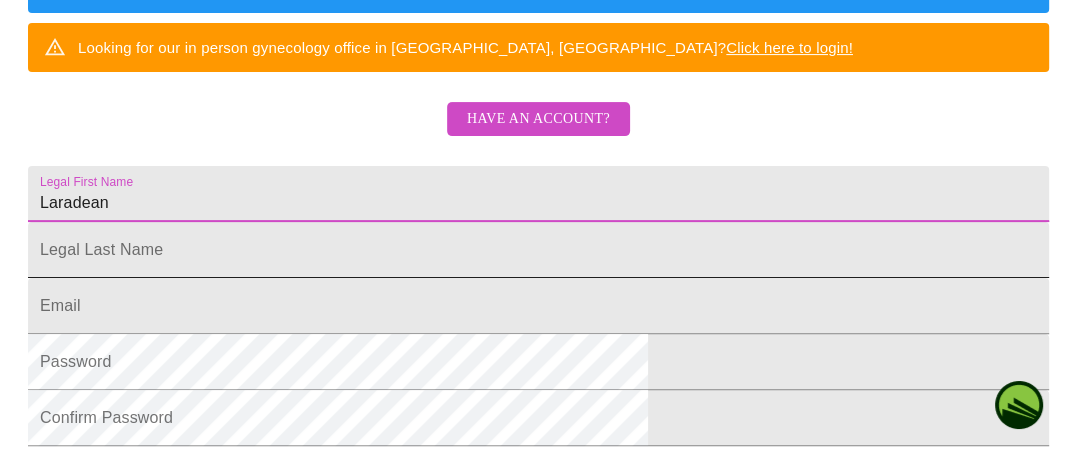 type on "Laradean" 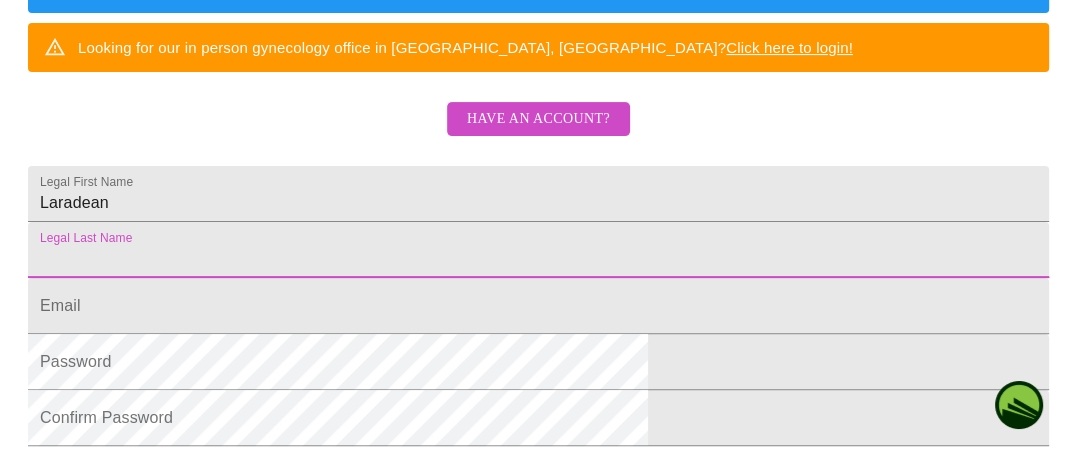 click on "Legal First Name" at bounding box center [538, 250] 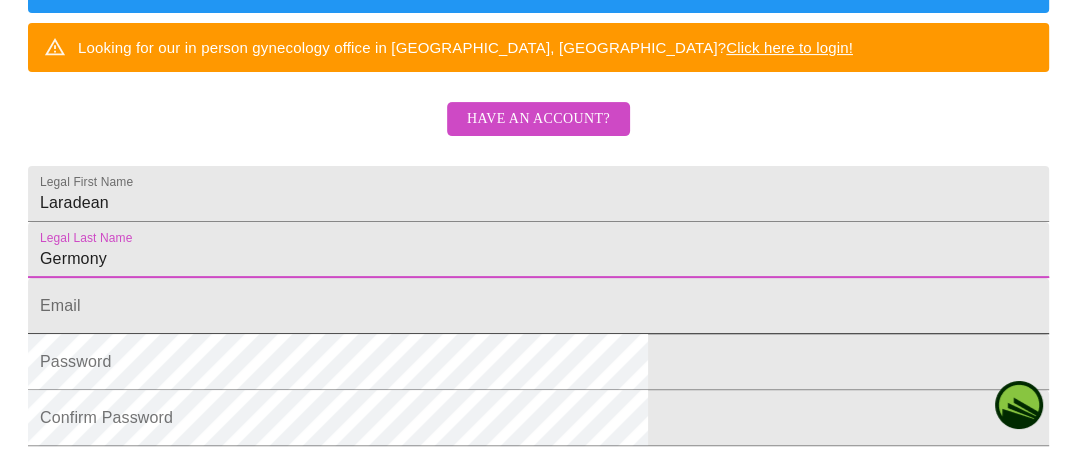 type on "Germony" 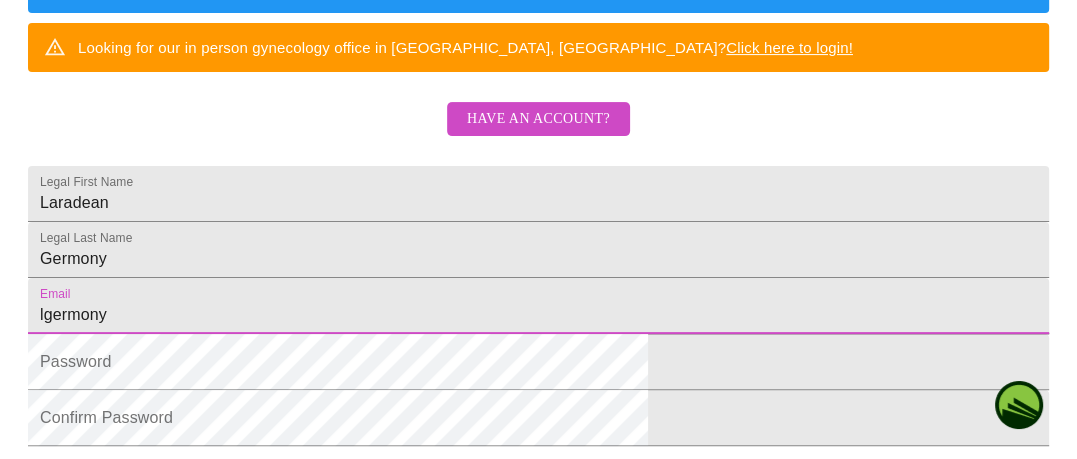 type on "[EMAIL_ADDRESS][DOMAIN_NAME]" 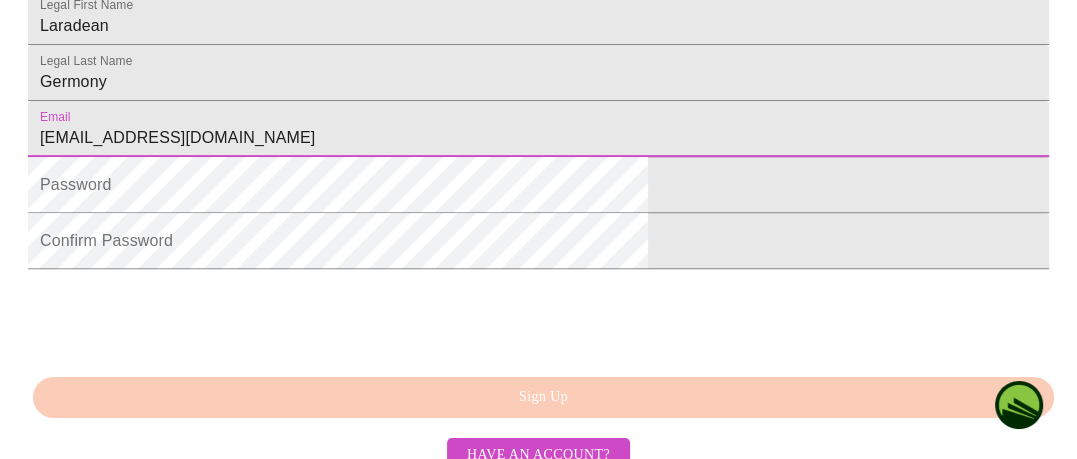 scroll, scrollTop: 560, scrollLeft: 0, axis: vertical 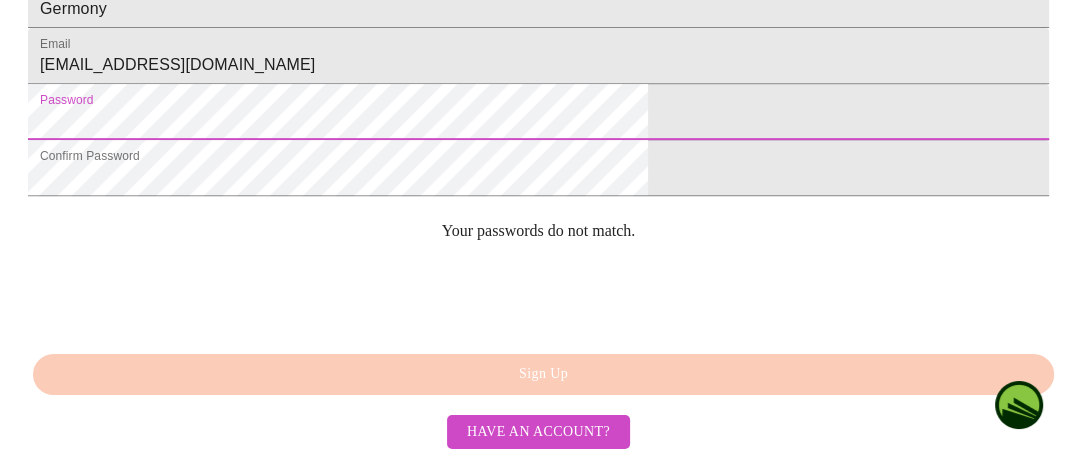 click on "MyMenopauseRx Sign Up Welcome! We are currently accepting virtual patients from  [US_STATE], [US_STATE], [US_STATE], [US_STATE], [US_STATE], [US_STATE], [US_STATE], [US_STATE], [US_STATE], [US_STATE], [US_STATE], [US_STATE], [US_STATE], [US_STATE], [US_STATE], [US_STATE], [US_STATE], [US_STATE], [US_STATE], [US_STATE], [US_STATE], [US_STATE], [US_STATE], [US_STATE], [US_STATE], [US_STATE], [US_STATE]  and  [US_STATE] . Questions? Email us at  [EMAIL_ADDRESS][DOMAIN_NAME] . Looking for our in person gynecology office in [GEOGRAPHIC_DATA], [GEOGRAPHIC_DATA]?  Click here to login! Have an account? Legal First Name Laradean Legal Last Name [PERSON_NAME] Email [EMAIL_ADDRESS][DOMAIN_NAME] Password Confirm Password Your passwords do not match. Sign Up Have an account?" at bounding box center [538, -346] 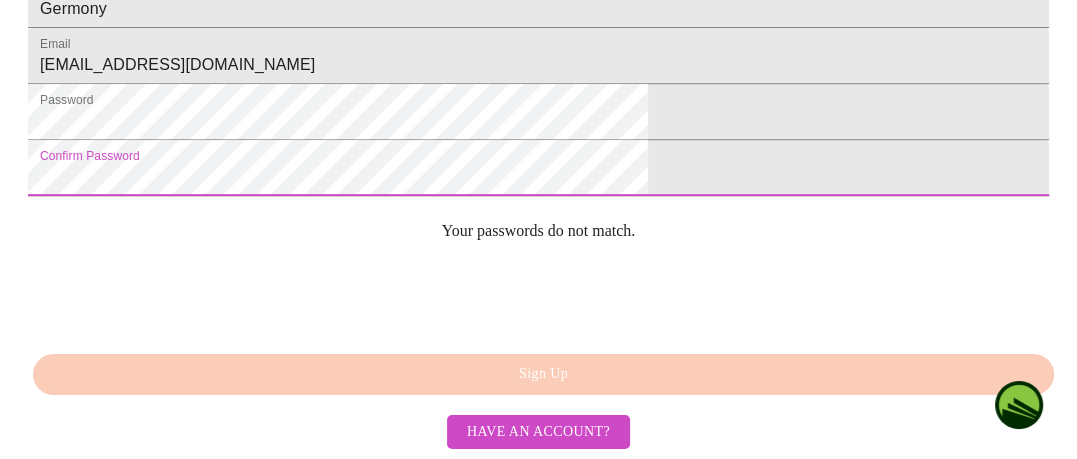 click on "MyMenopauseRx Sign Up Welcome! We are currently accepting virtual patients from  [US_STATE], [US_STATE], [US_STATE], [US_STATE], [US_STATE], [US_STATE], [US_STATE], [US_STATE], [US_STATE], [US_STATE], [US_STATE], [US_STATE], [US_STATE], [US_STATE], [US_STATE], [US_STATE], [US_STATE], [US_STATE], [US_STATE], [US_STATE], [US_STATE], [US_STATE], [US_STATE], [US_STATE], [US_STATE], [US_STATE], [US_STATE]  and  [US_STATE] . Questions? Email us at  [EMAIL_ADDRESS][DOMAIN_NAME] . Looking for our in person gynecology office in [GEOGRAPHIC_DATA], [GEOGRAPHIC_DATA]?  Click here to login! Have an account? Legal First Name Laradean Legal Last Name [PERSON_NAME] Email [EMAIL_ADDRESS][DOMAIN_NAME] Password Confirm Password Your passwords do not match. Sign Up Have an account?" at bounding box center [538, -346] 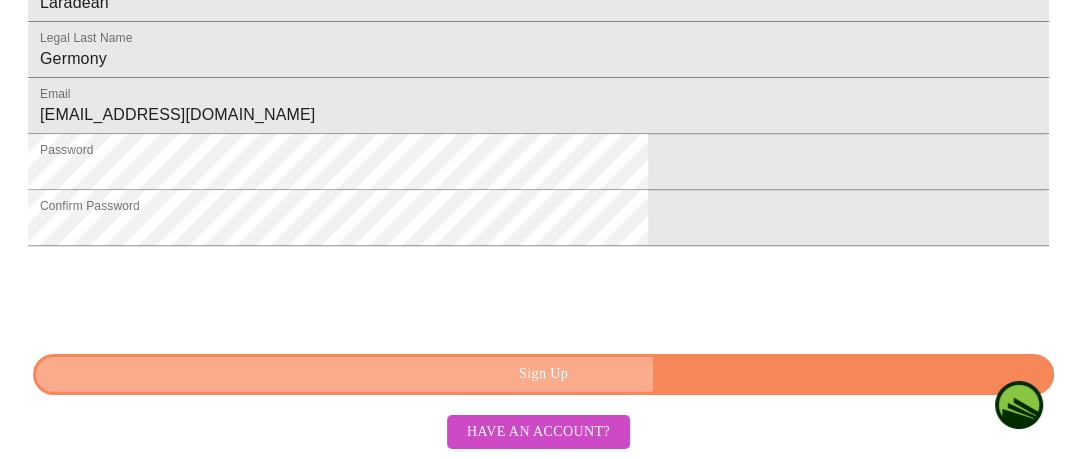 click on "Sign Up" at bounding box center (543, 374) 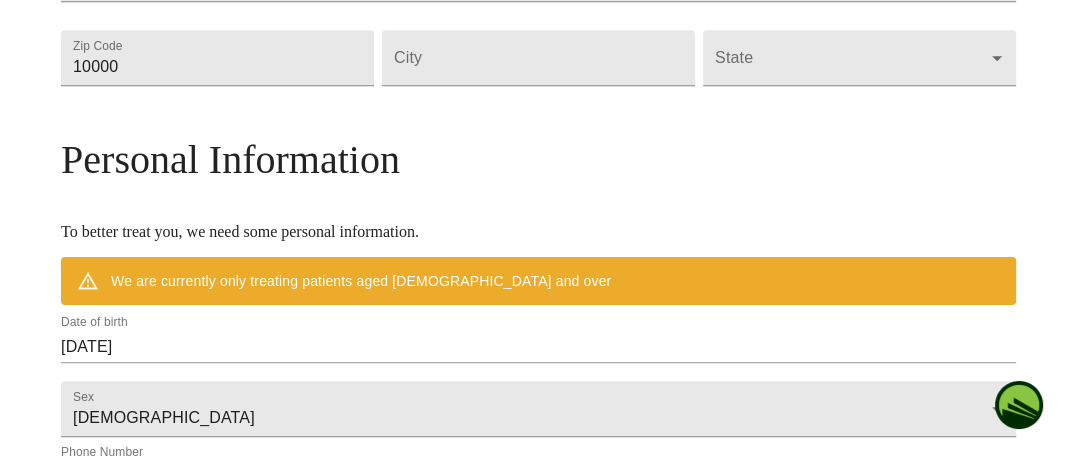 scroll, scrollTop: 632, scrollLeft: 0, axis: vertical 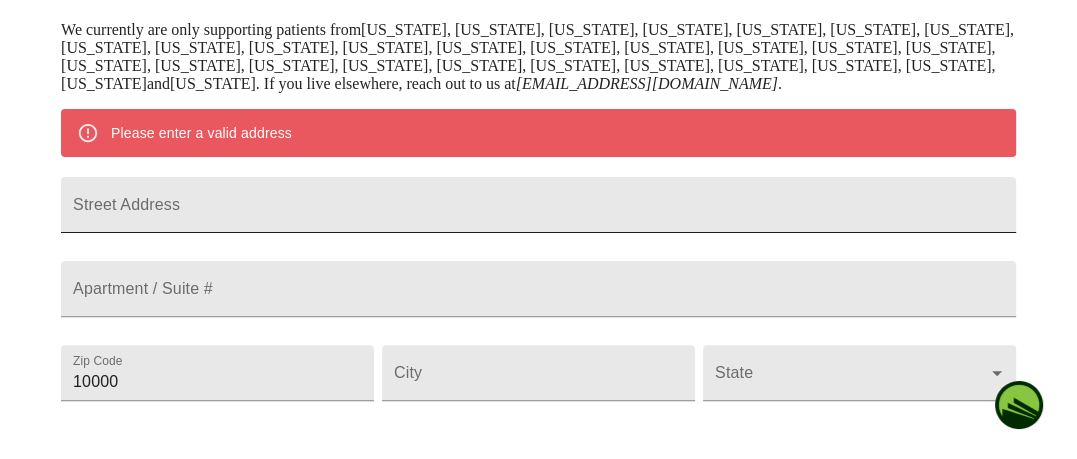 click on "Street Address" at bounding box center (538, 205) 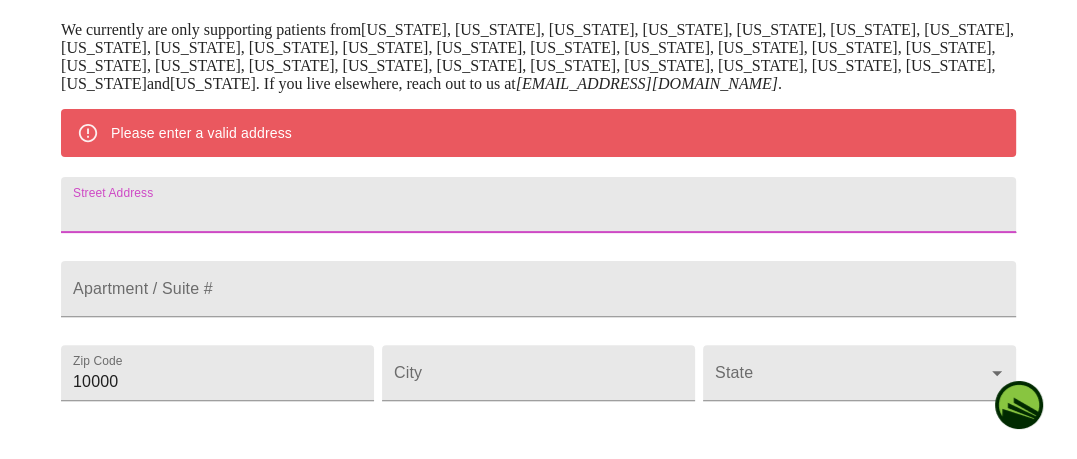 type on "1526 Ripken Ct" 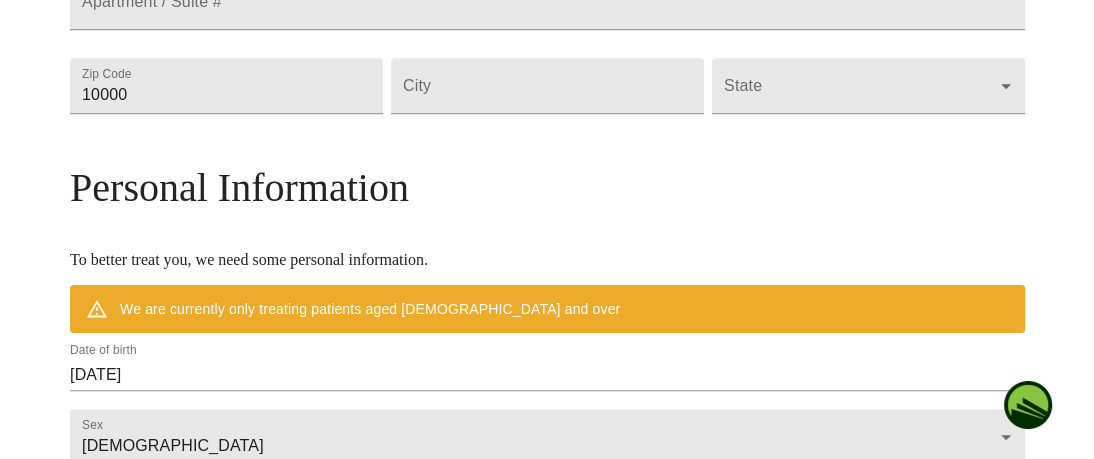 scroll, scrollTop: 673, scrollLeft: 0, axis: vertical 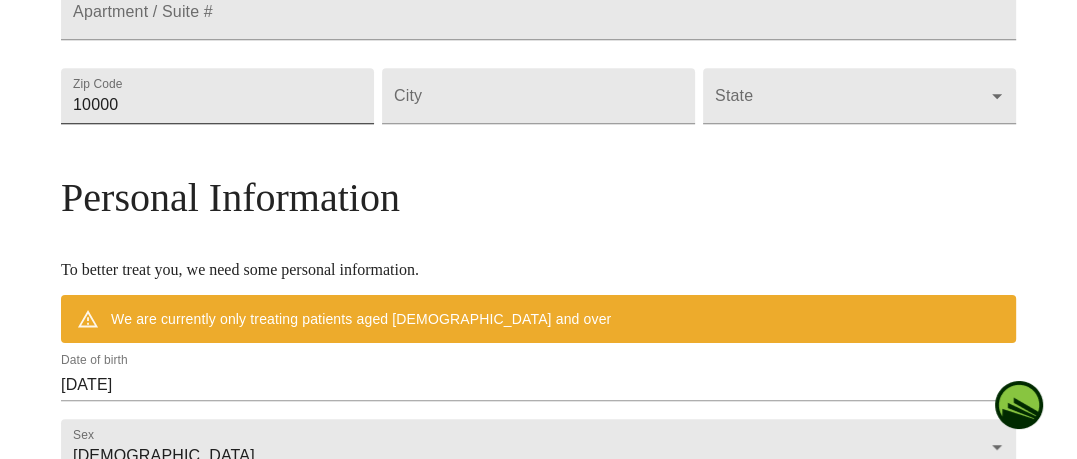 click on "10000" at bounding box center [217, 96] 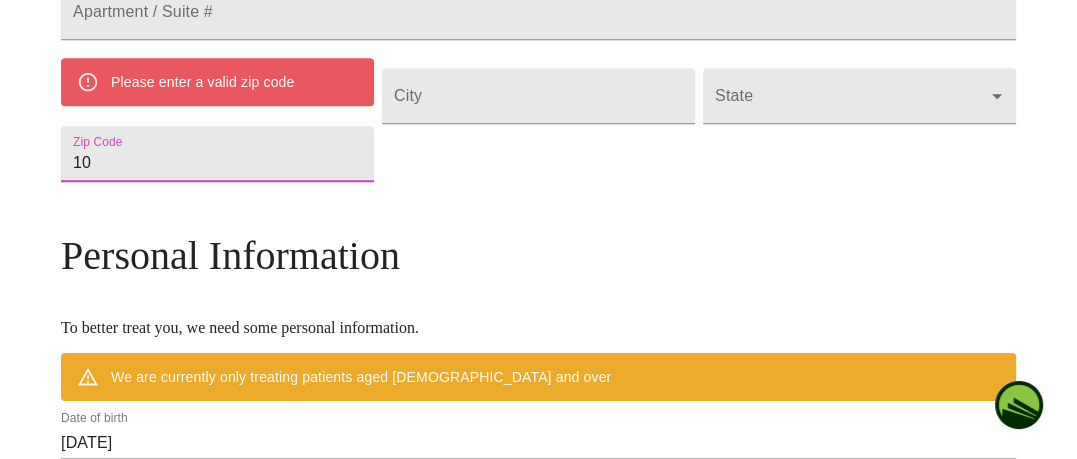 type on "1" 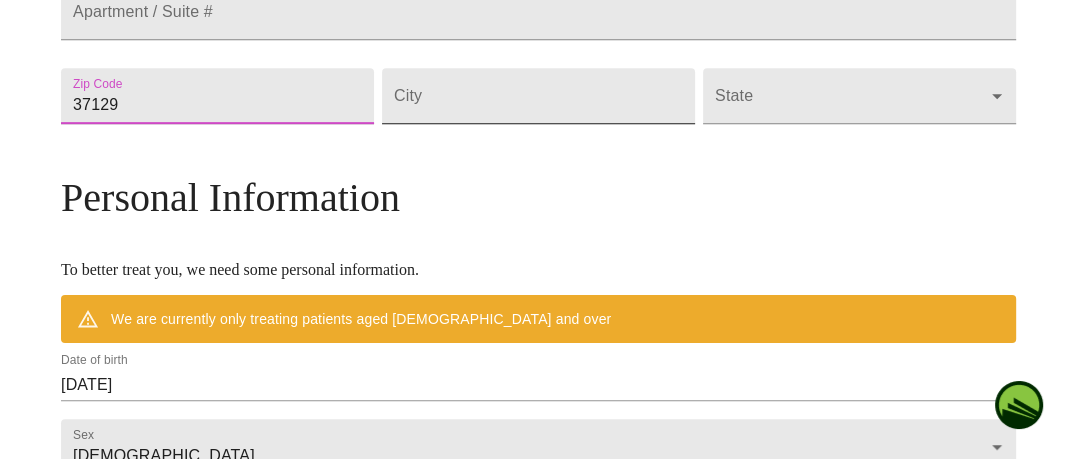 type on "37129" 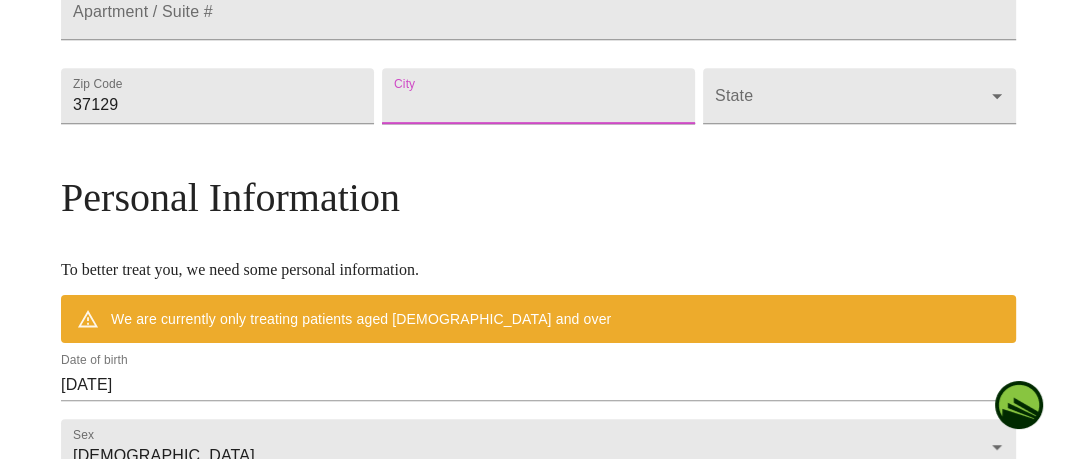 type on "Murfreesboro" 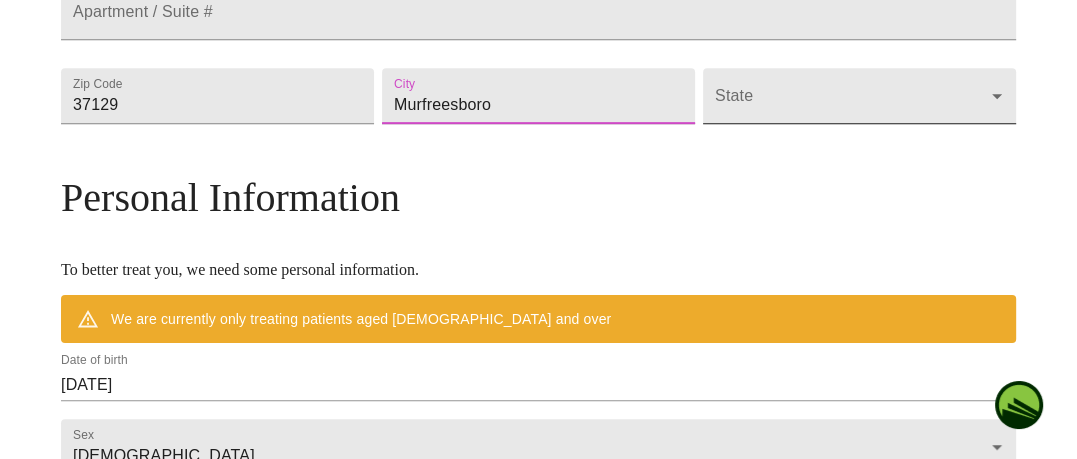 click on "MyMenopauseRx Welcome to MyMenopauseRx Since it's your first time here, you'll need to enter some medical and social information.  We'll guide you through it! Mailing Address We currently are only supporting patients from  [US_STATE], [US_STATE], [US_STATE], [US_STATE], [US_STATE], [US_STATE], [US_STATE], [US_STATE], [US_STATE], [US_STATE], [US_STATE], [US_STATE], [US_STATE], [US_STATE], [US_STATE], [US_STATE], [US_STATE], [US_STATE], [US_STATE], [US_STATE], [US_STATE], [US_STATE], [US_STATE], [US_STATE], [US_STATE], [US_STATE], [US_STATE], [US_STATE]  and  [US_STATE] . If you live elsewhere, reach out to us at  [EMAIL_ADDRESS][DOMAIN_NAME] . Please enter a valid address Street Address [STREET_ADDRESS][GEOGRAPHIC_DATA] / Suite # Zip Code [GEOGRAPHIC_DATA] ​ Personal Information To better treat you, we need some personal information. We are currently only treating patients aged [DEMOGRAPHIC_DATA] and over Date of birth [DEMOGRAPHIC_DATA] Sex [DEMOGRAPHIC_DATA] [DEMOGRAPHIC_DATA] Phone Number (   )    - Receive Text Message Notifications Terms of Service & Privacy Policy By  Continuing Terms of Service  and our  ." at bounding box center [538, 123] 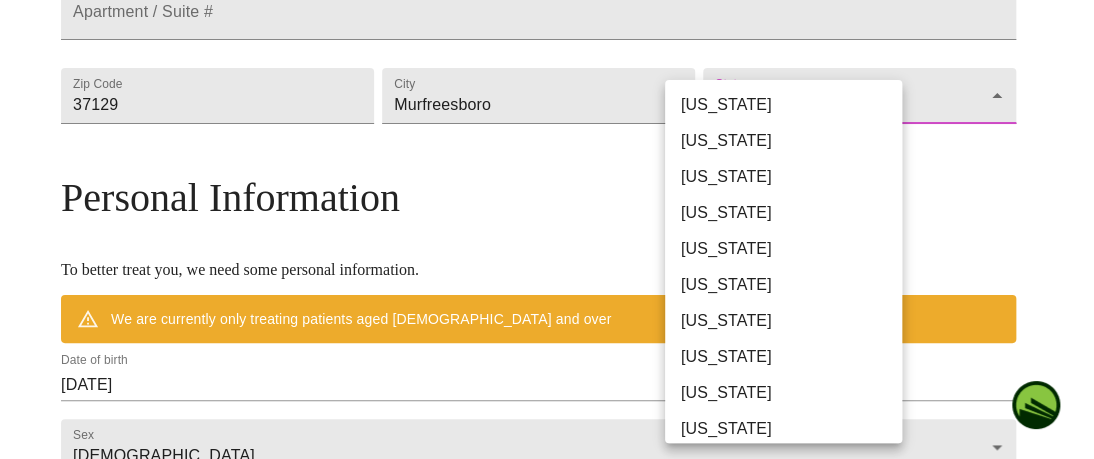 scroll, scrollTop: 1374, scrollLeft: 0, axis: vertical 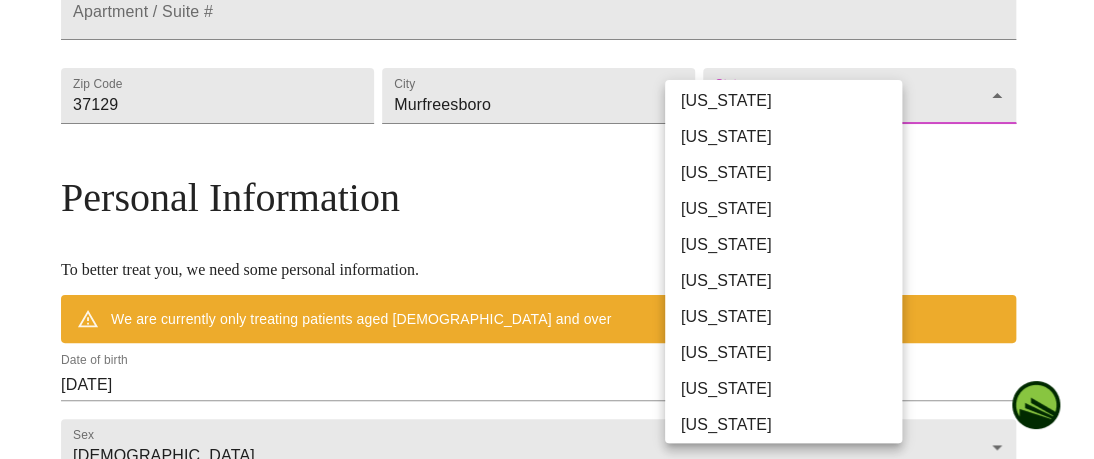 click on "[US_STATE]" at bounding box center (792, 208) 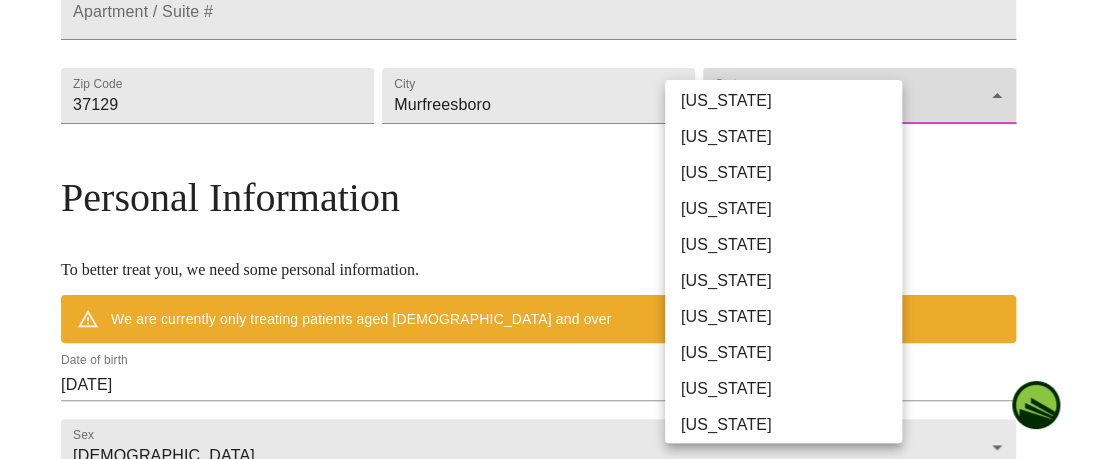 type on "[US_STATE]" 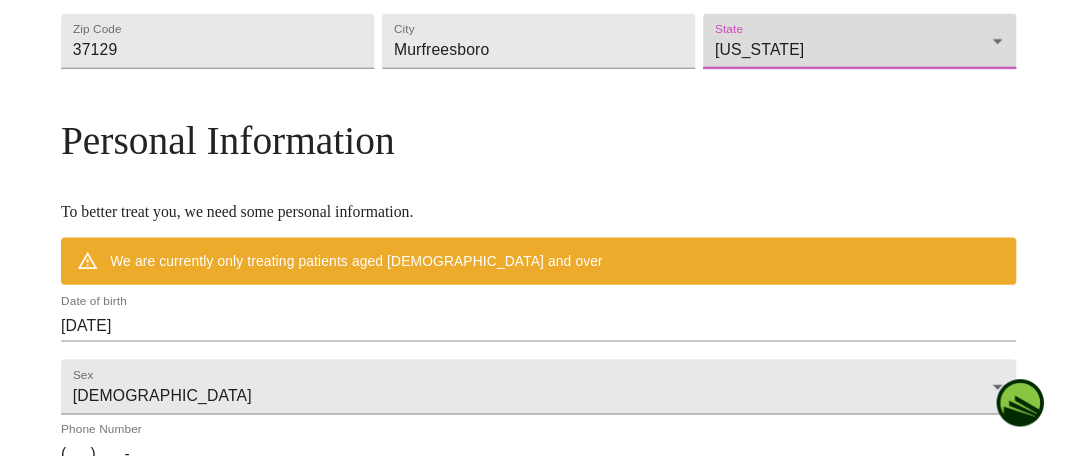 scroll, scrollTop: 615, scrollLeft: 0, axis: vertical 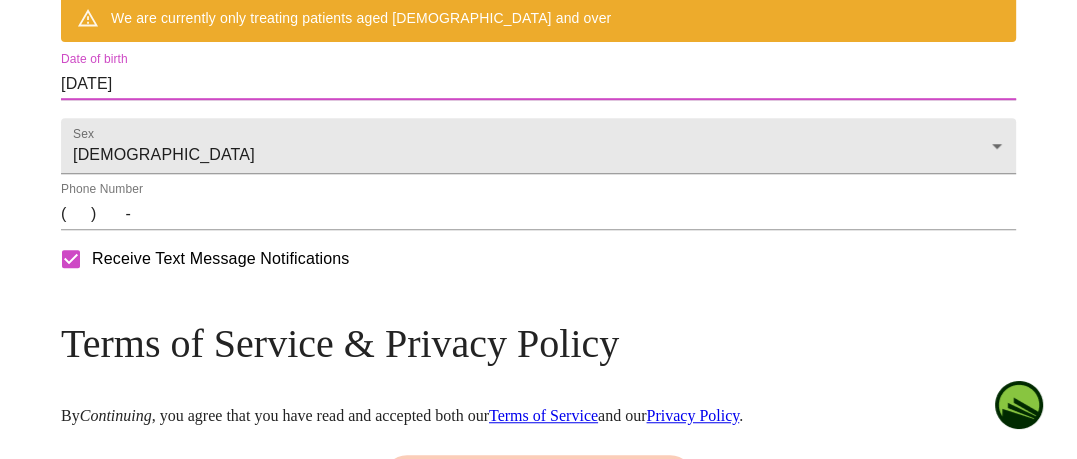 drag, startPoint x: 199, startPoint y: 179, endPoint x: 218, endPoint y: 175, distance: 19.416489 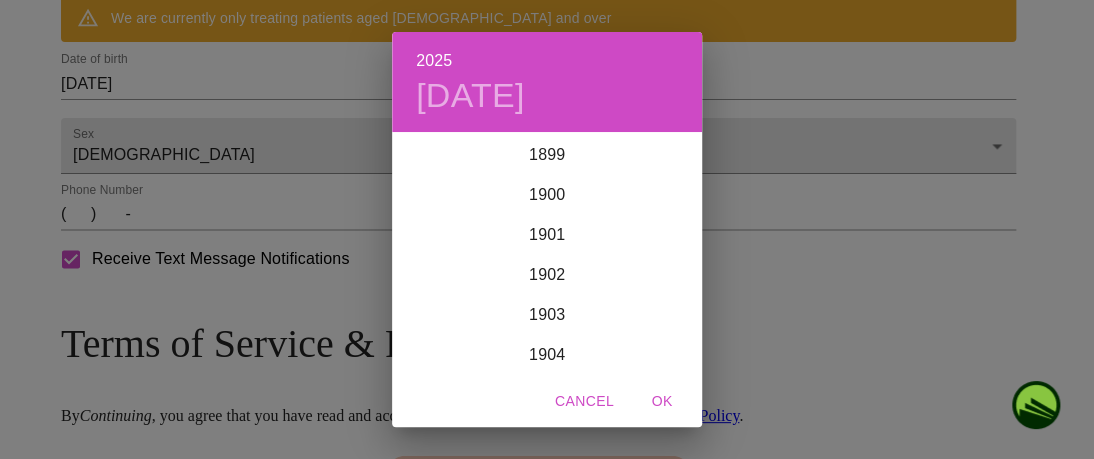 scroll, scrollTop: 62, scrollLeft: 0, axis: vertical 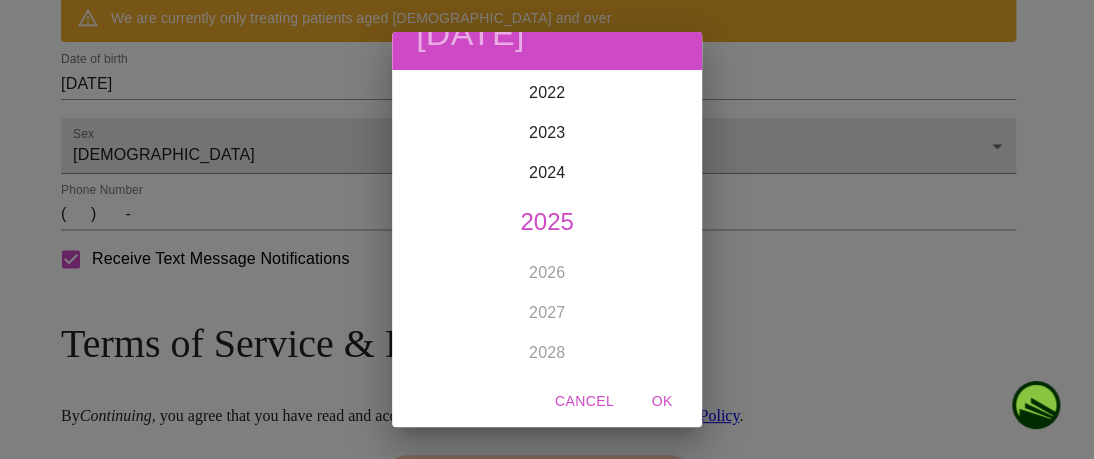 click on "2025 [DATE] 1900 1901 1902 1903 1904 1905 1906 1907 1908 1909 1910 1911 1912 1913 1914 1915 1916 1917 1918 1919 1920 1921 1922 1923 1924 1925 1926 1927 1928 1929 1930 1931 1932 1933 1934 1935 1936 1937 1938 1939 1940 1941 1942 1943 1944 1945 1946 1947 1948 1949 1950 1951 1952 1953 1954 1955 1956 1957 1958 1959 1960 1961 1962 1963 1964 1965 1966 1967 1968 1969 1970 1971 1972 1973 1974 1975 1976 1977 1978 1979 1980 1981 1982 1983 1984 1985 1986 1987 1988 1989 1990 1991 1992 1993 1994 1995 1996 1997 1998 1999 2000 2001 2002 2003 2004 2005 2006 2007 2008 2009 2010 2011 2012 2013 2014 2015 2016 2017 2018 2019 2020 2021 2022 2023 2024 2025 2026 2027 2028 2029 2030 2031 2032 2033 2034 2035 2036 2037 2038 2039 2040 2041 2042 2043 2044 2045 2046 2047 2048 2049 2050 2051 2052 2053 2054 2055 2056 2057 2058 2059 2060 2061 2062 2063 2064 2065 2066 2067 2068 2069 2070 2071 2072 2073 2074 2075 2076 2077 2078 2079 2080 2081 2082 2083 2084 2085 2086 2087 2088 2089 2090 2091 2092 2093 2094 2095 2096 2097 2098 2099 OK" at bounding box center [547, 229] 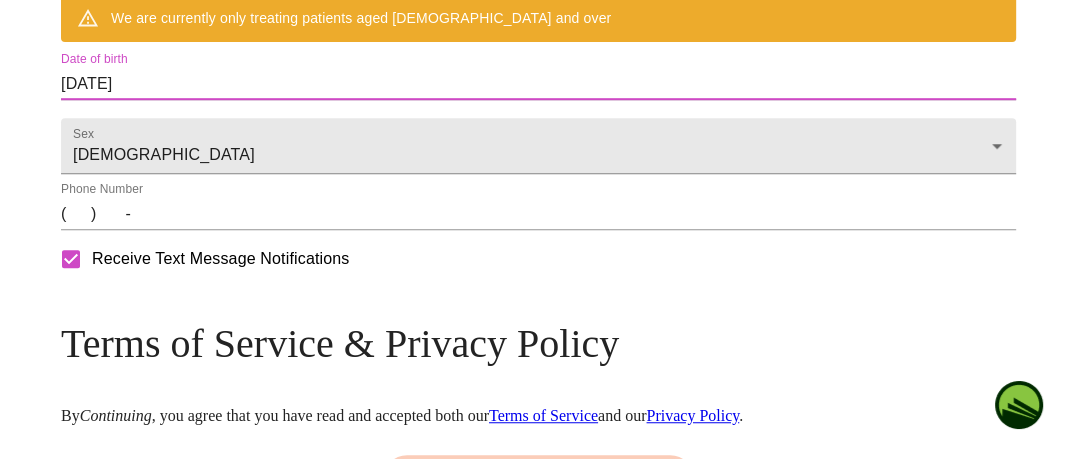 click on "[DATE]" at bounding box center [538, 84] 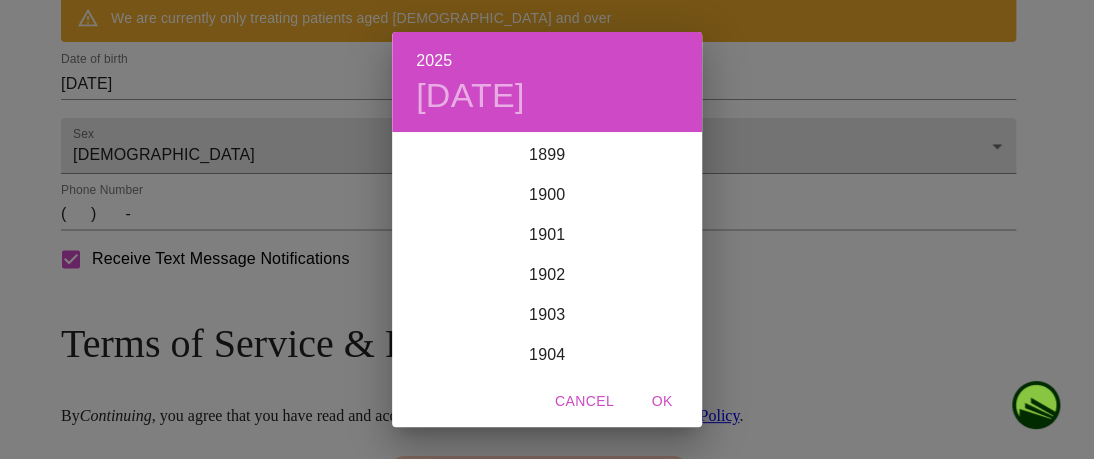 scroll, scrollTop: 62, scrollLeft: 0, axis: vertical 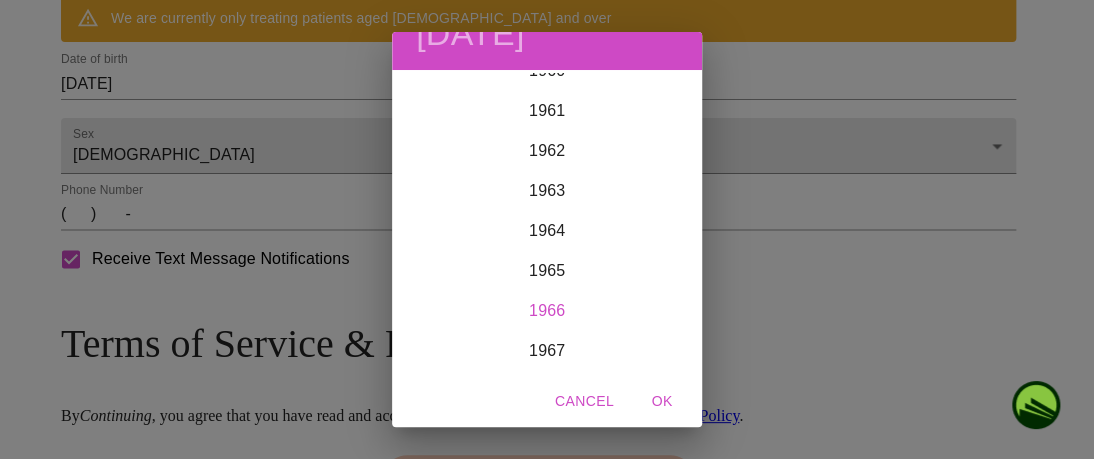click on "1966" at bounding box center [547, 311] 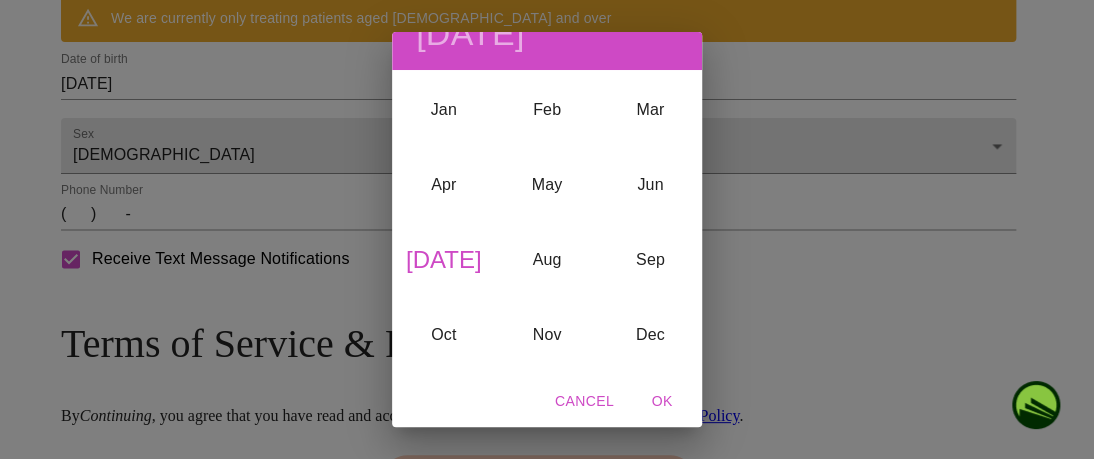 click on "[DATE]" at bounding box center [443, 260] 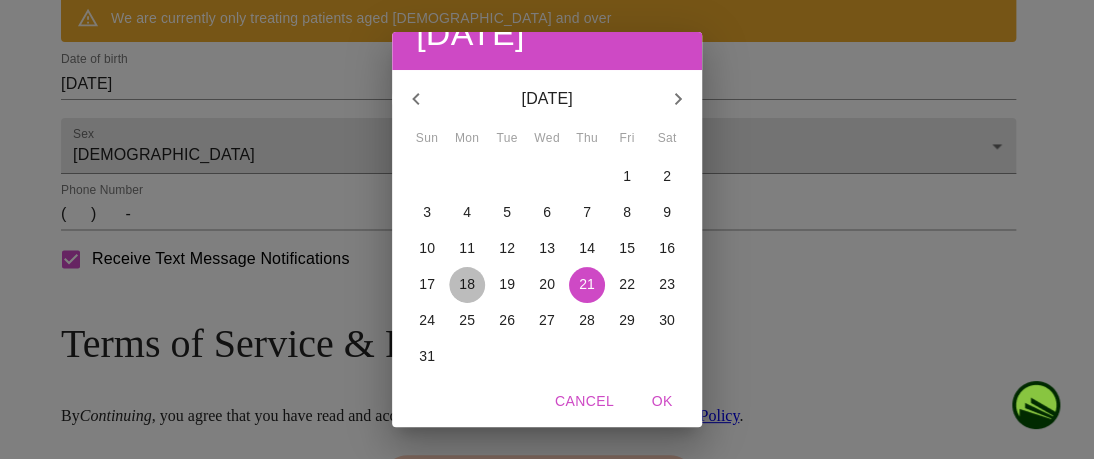 click on "18" at bounding box center (467, 284) 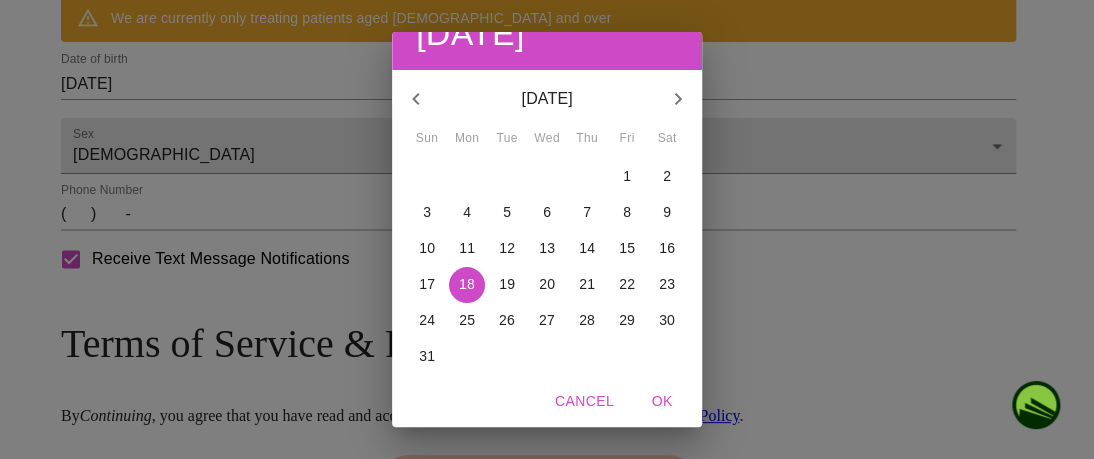 click on "OK" at bounding box center [662, 401] 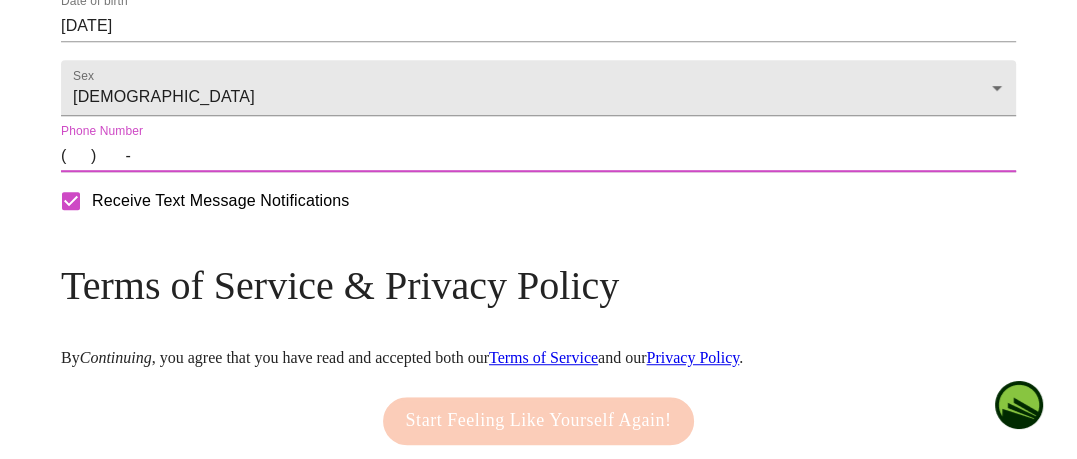 click on "(   )    -" at bounding box center [538, 156] 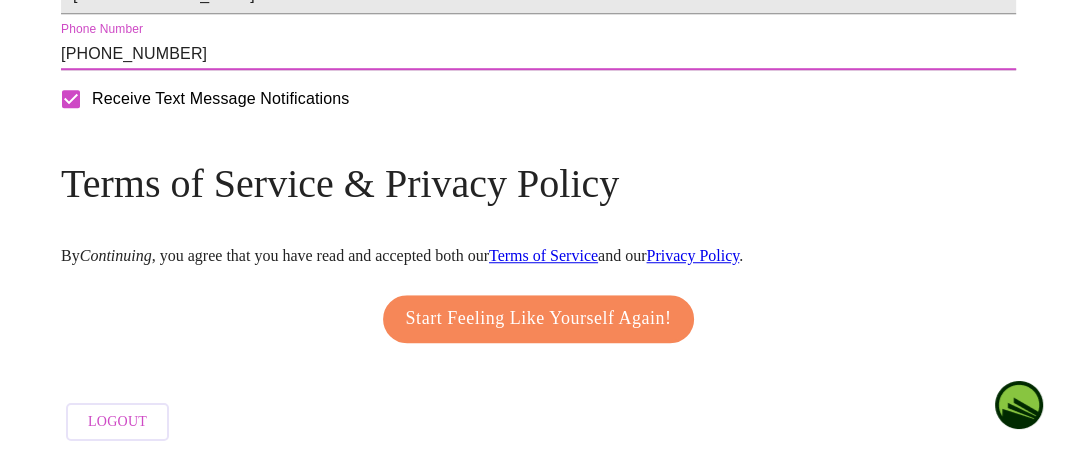 scroll, scrollTop: 1151, scrollLeft: 0, axis: vertical 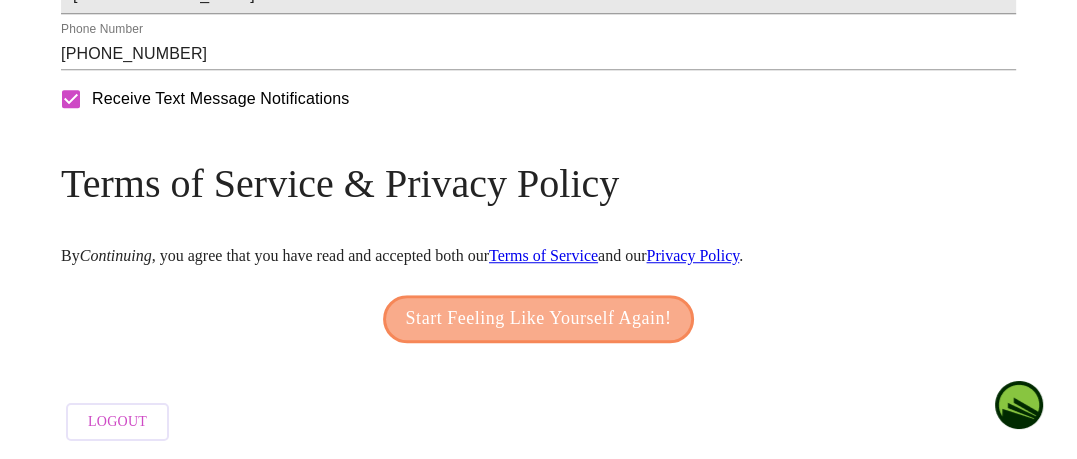 click on "Start Feeling Like Yourself Again!" at bounding box center (539, 319) 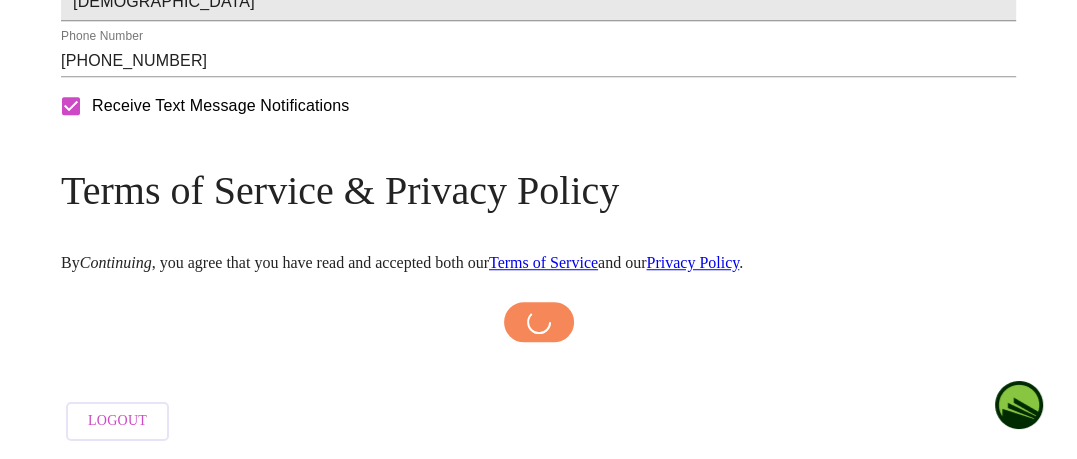 scroll, scrollTop: 1143, scrollLeft: 0, axis: vertical 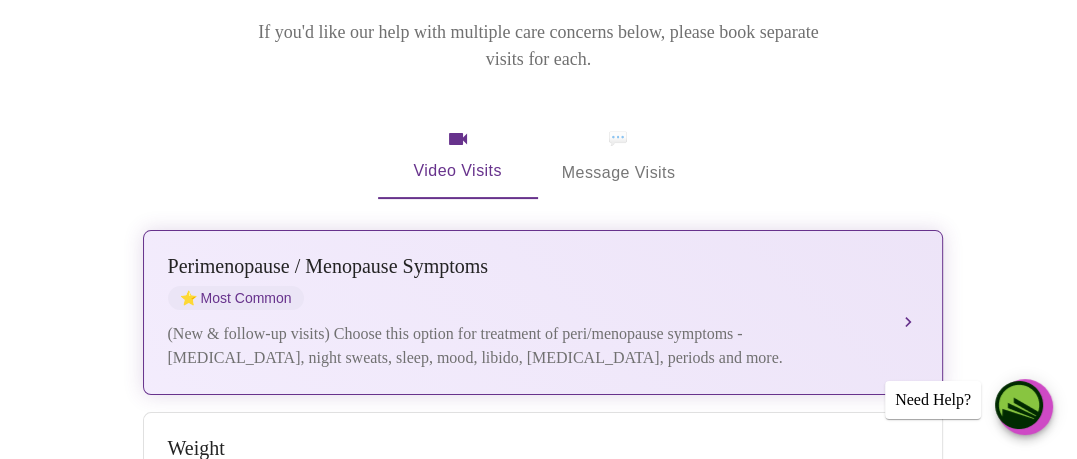 click on "[MEDICAL_DATA] / Menopause Symptoms  ⭐  Most Common (New & follow-up visits) Choose this option for treatment of peri/menopause symptoms - [MEDICAL_DATA], night sweats, sleep, mood, libido, [MEDICAL_DATA], periods and more." at bounding box center (543, 312) 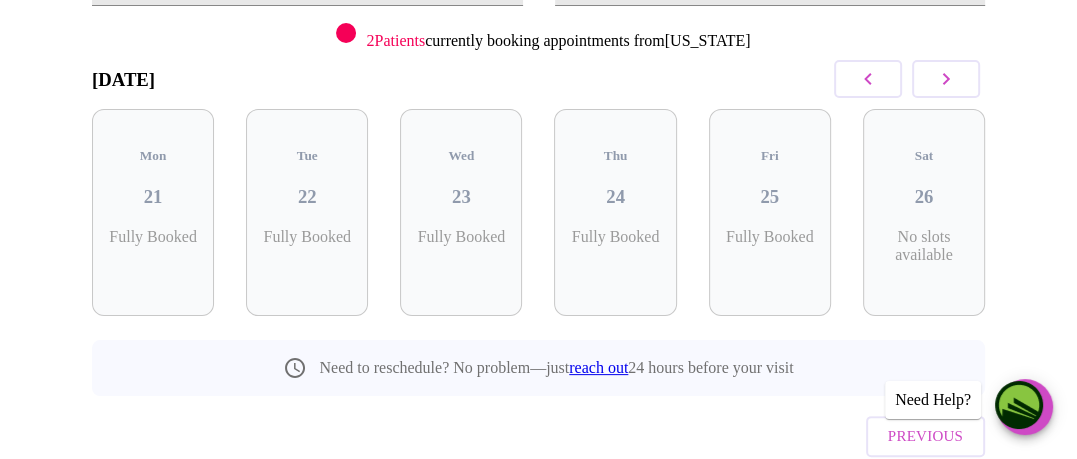 scroll, scrollTop: 285, scrollLeft: 0, axis: vertical 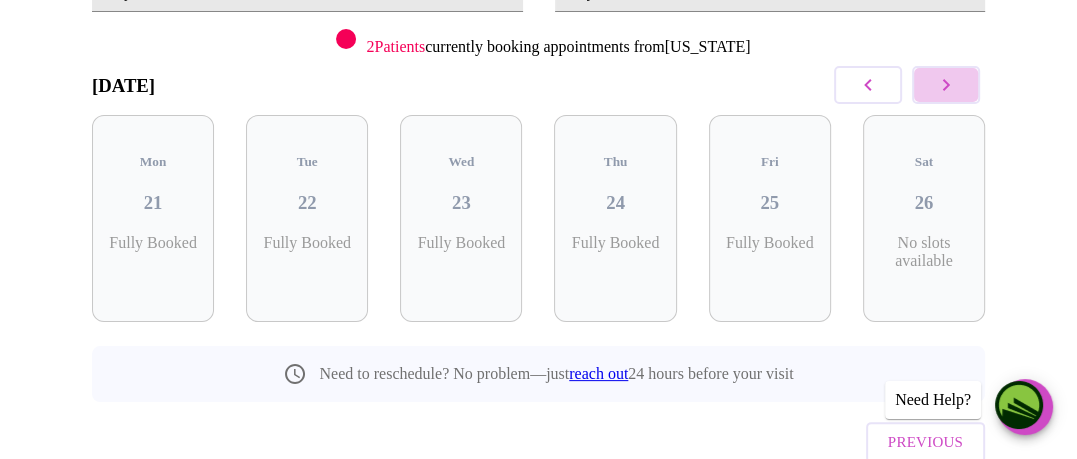 click 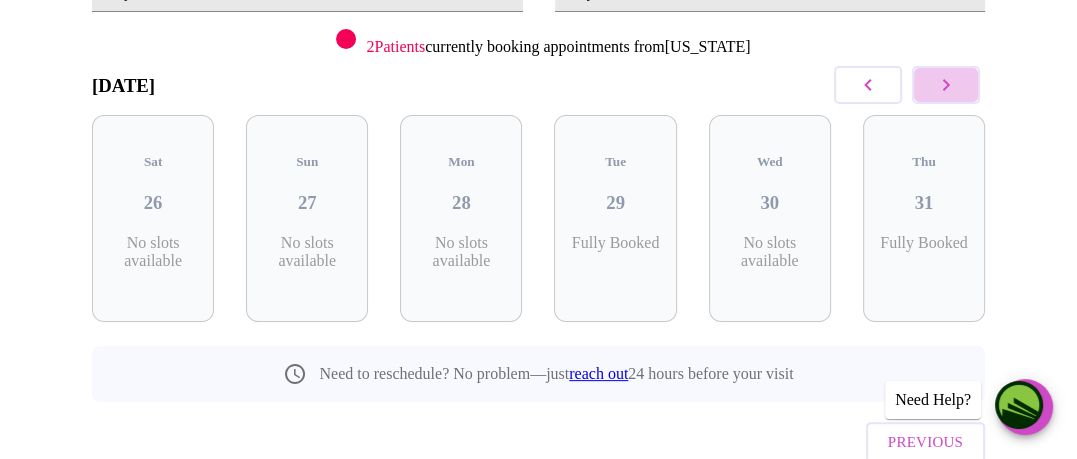 click 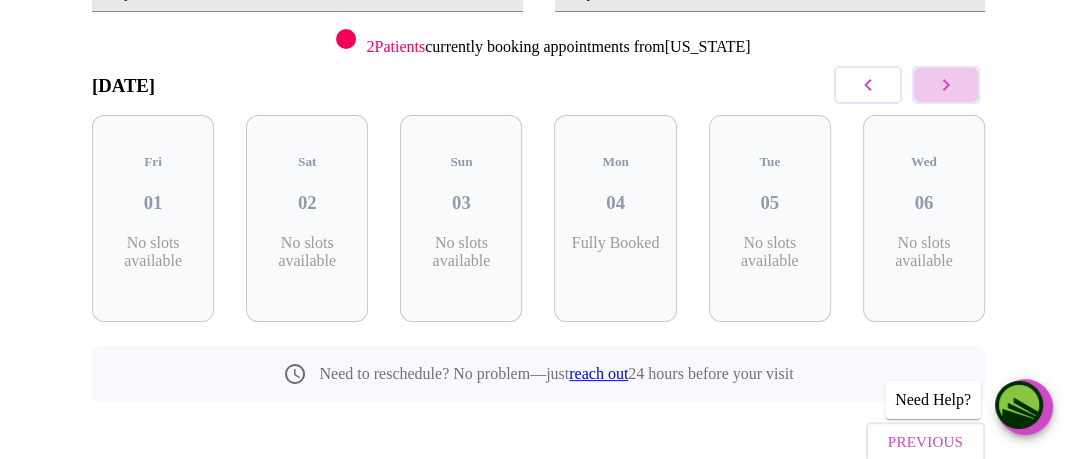 click 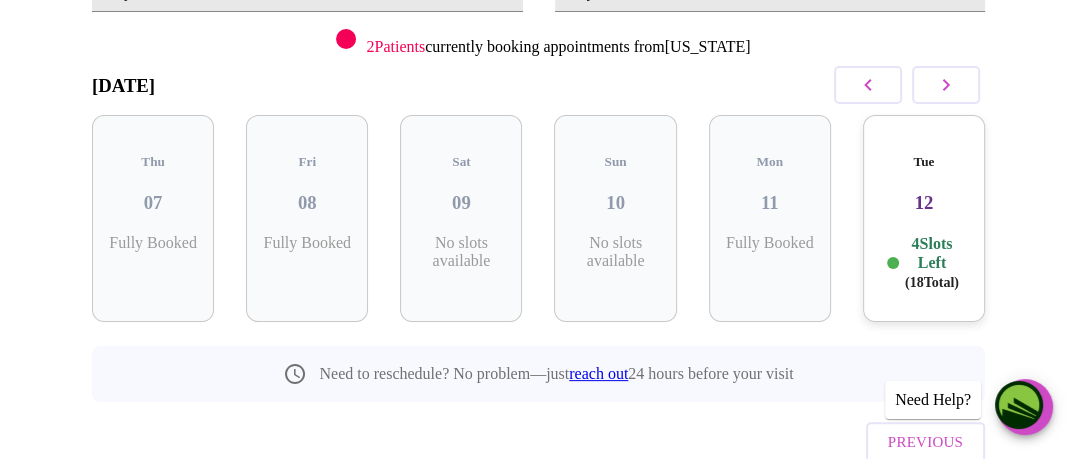 click on "4  Slots Left ( 18  Total)" at bounding box center (932, 263) 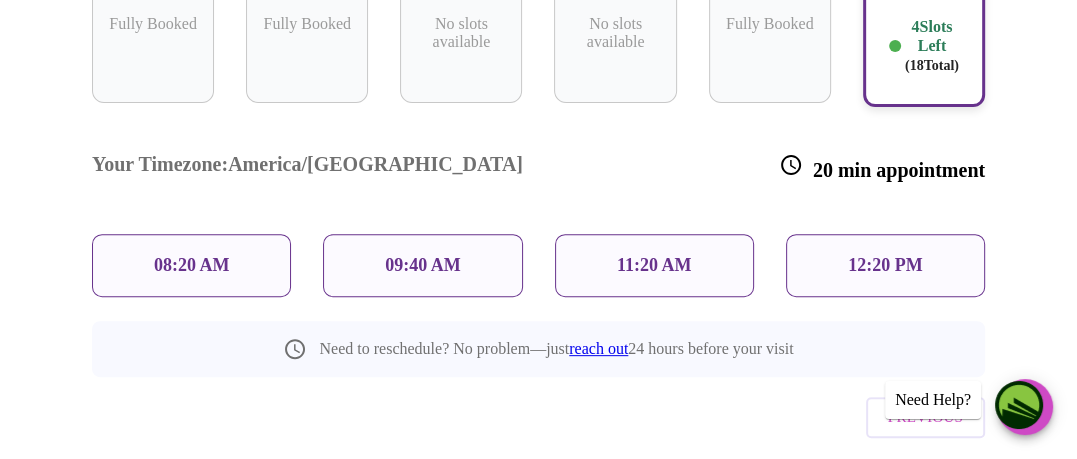 scroll, scrollTop: 514, scrollLeft: 0, axis: vertical 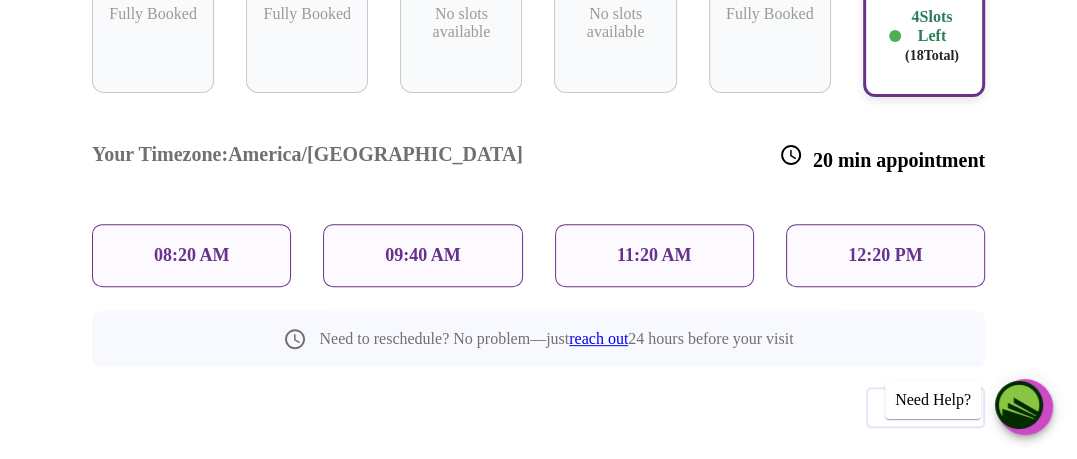 click on "09:40 AM" at bounding box center (423, 255) 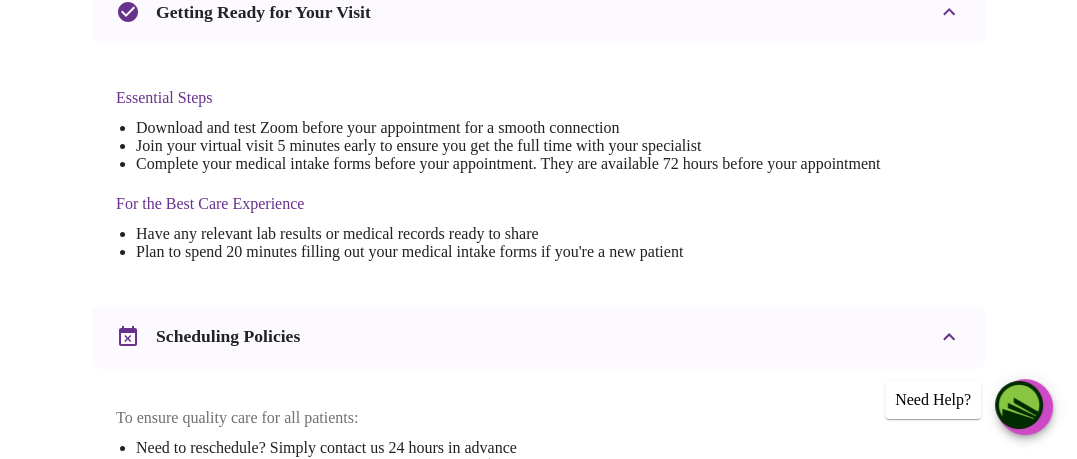 scroll, scrollTop: 0, scrollLeft: 0, axis: both 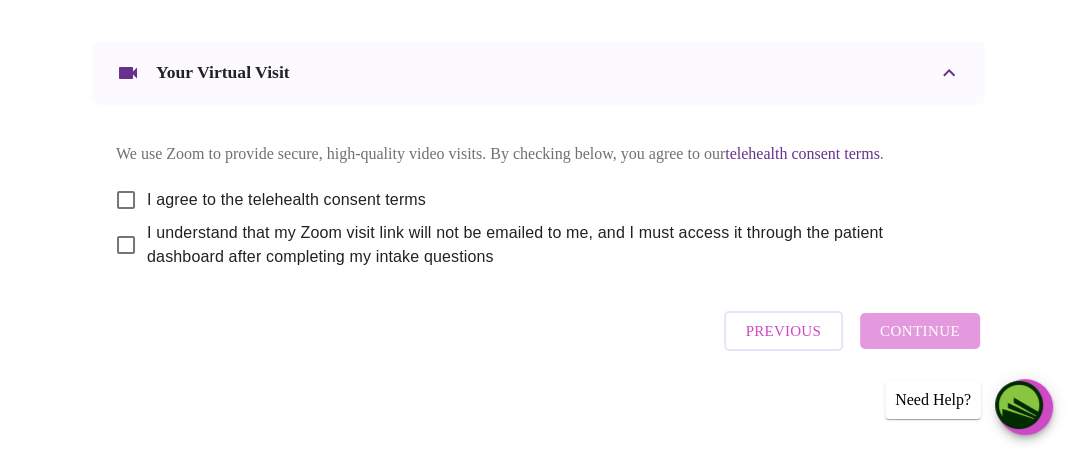 click on "I agree to the telehealth consent terms" at bounding box center [126, 200] 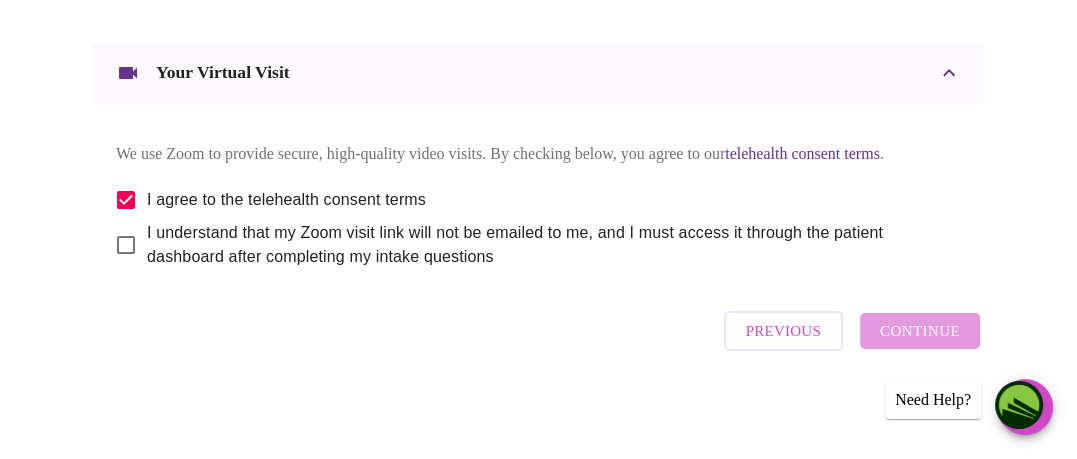 click on "I understand that my Zoom visit link will not be emailed to me, and I must access it through the patient dashboard after completing my intake questions" at bounding box center [126, 245] 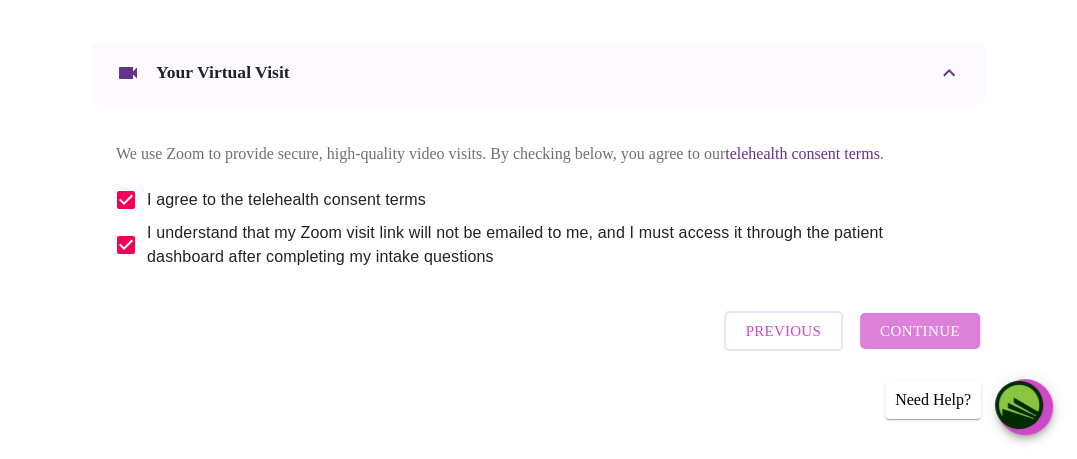 click on "Continue" at bounding box center (920, 331) 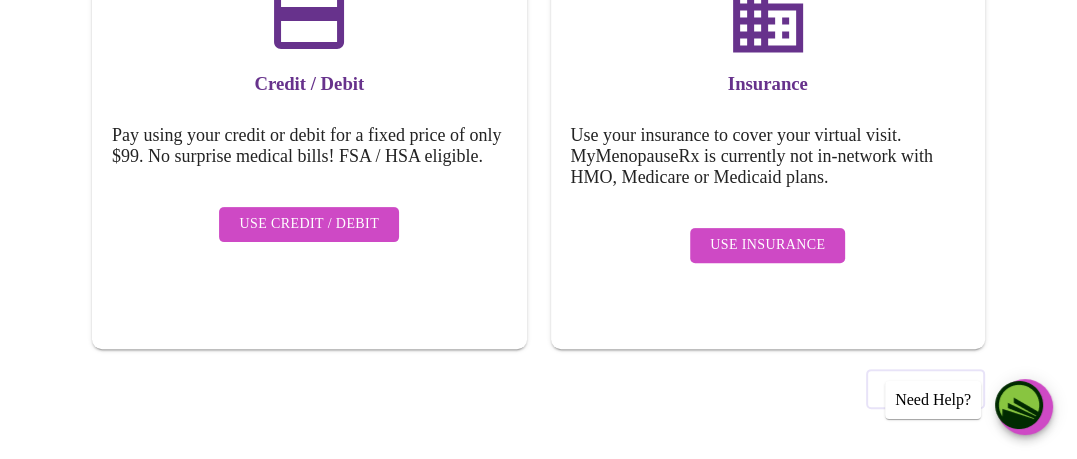 click on "Use Insurance" at bounding box center [767, 245] 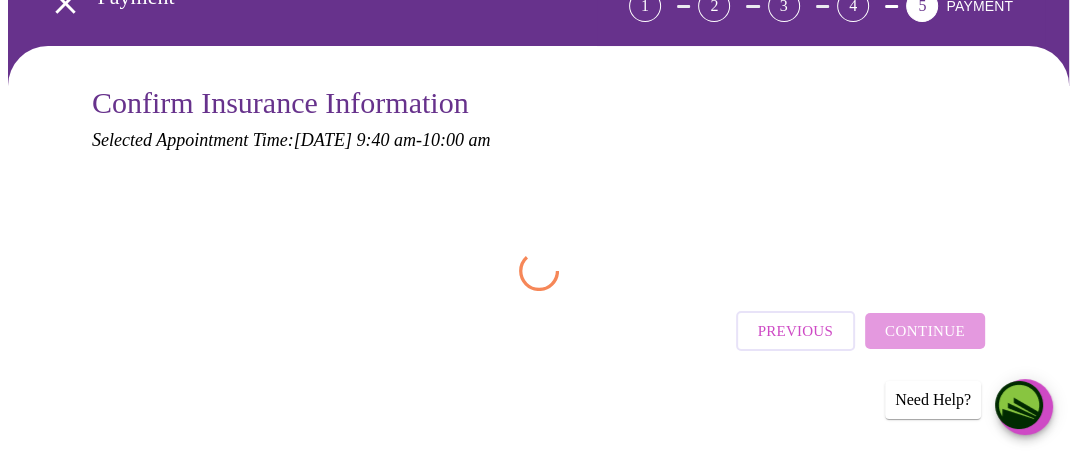 scroll, scrollTop: 0, scrollLeft: 0, axis: both 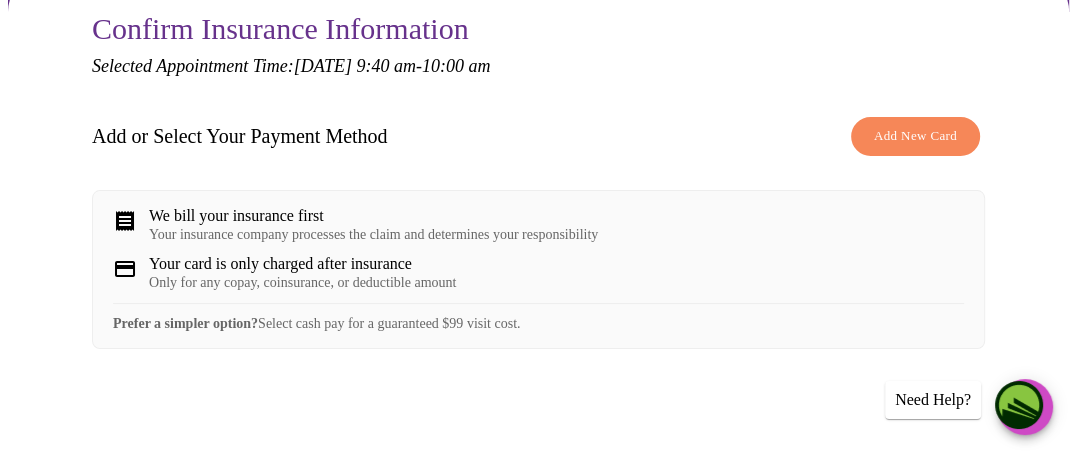 click 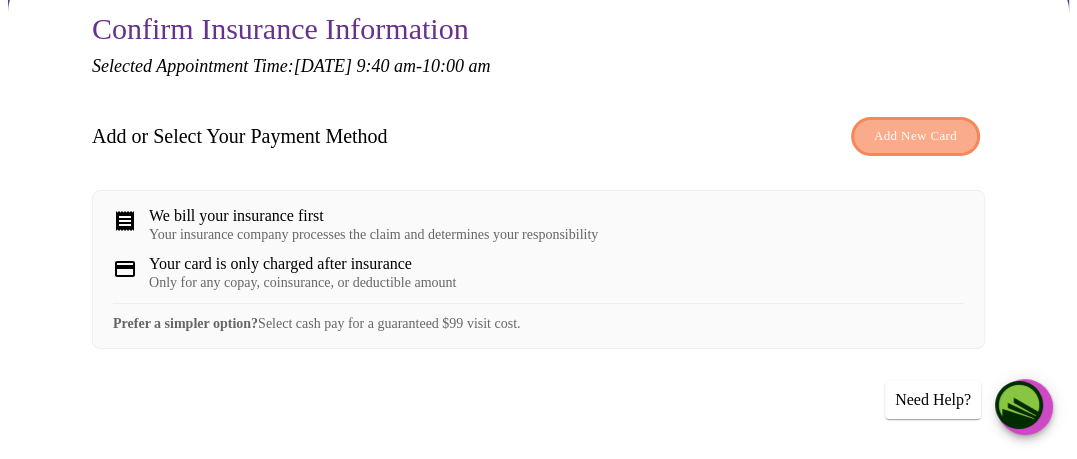 click on "Add New Card" at bounding box center (915, 136) 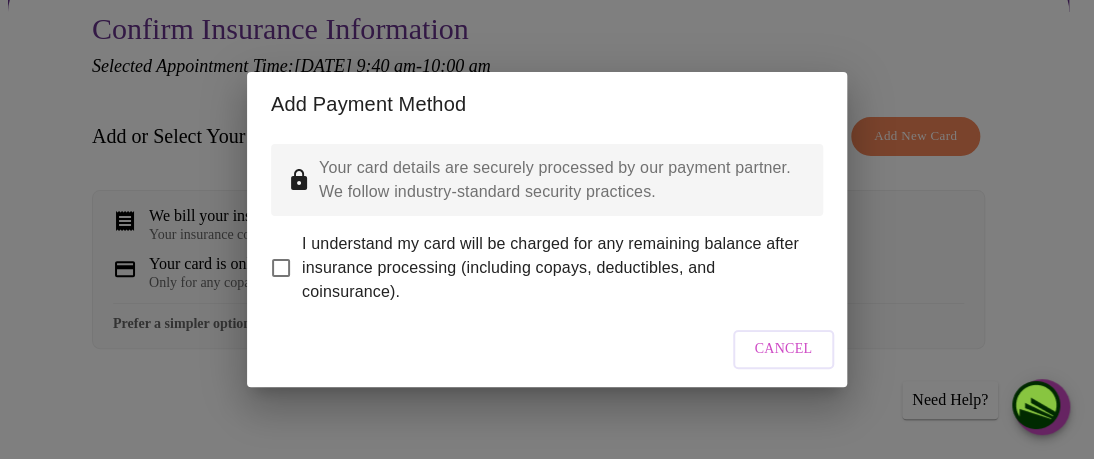 click on "Cancel" at bounding box center (784, 349) 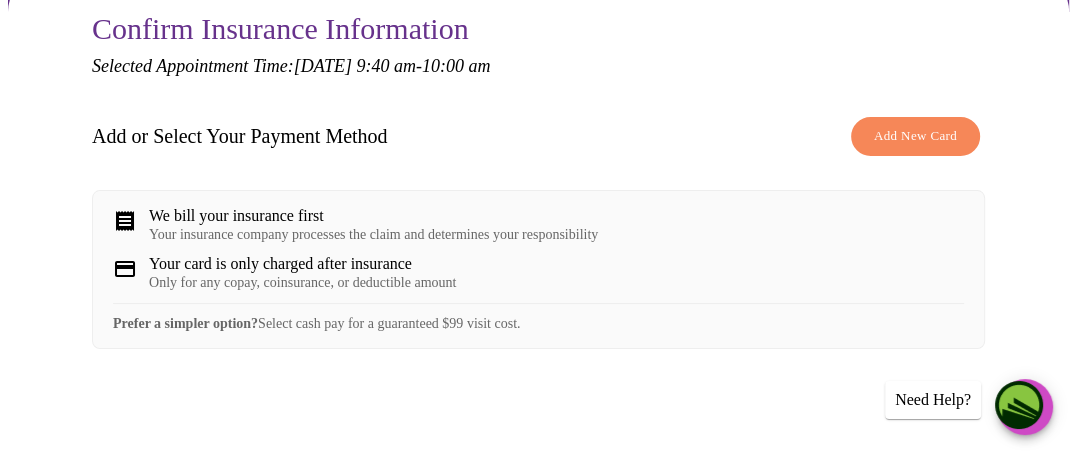 click on "We bill your insurance first" at bounding box center (373, 216) 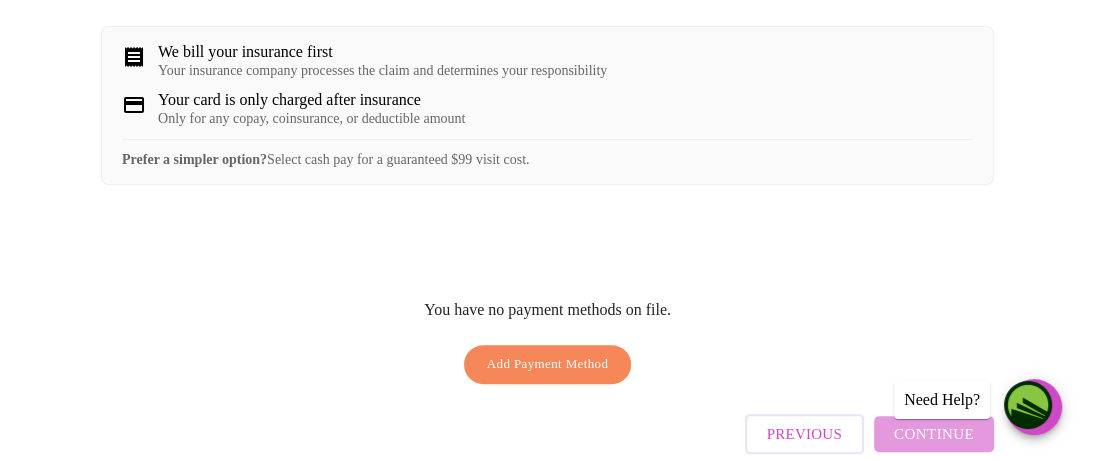 scroll, scrollTop: 401, scrollLeft: 0, axis: vertical 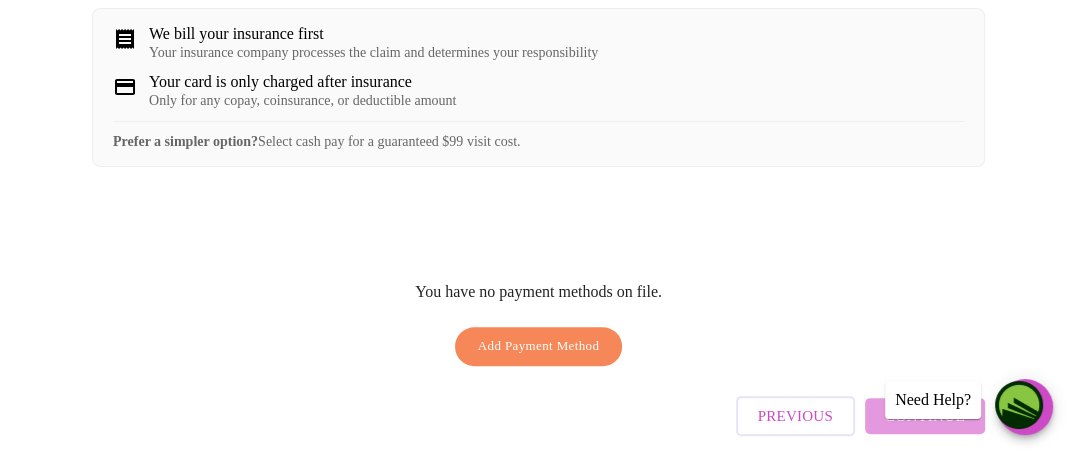 click on "Add Payment Method" at bounding box center (539, 346) 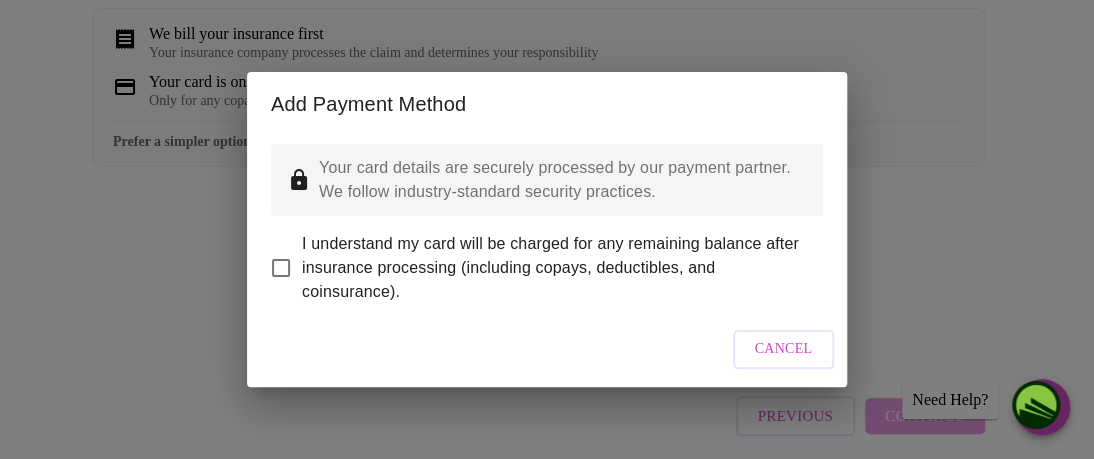 click on "I understand my card will be charged for any remaining balance after insurance processing (including copays, deductibles, and coinsurance)." at bounding box center (281, 268) 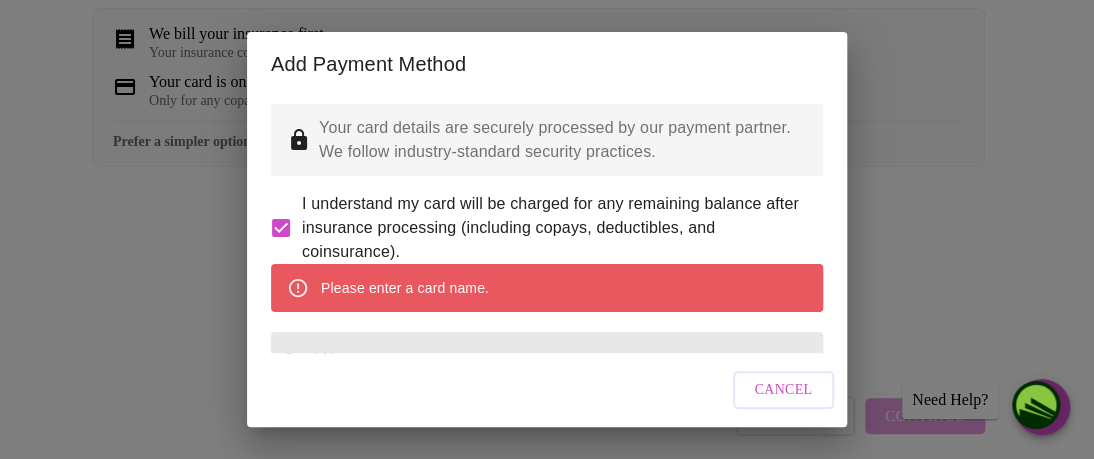 click on "Please enter a card name." at bounding box center (405, 288) 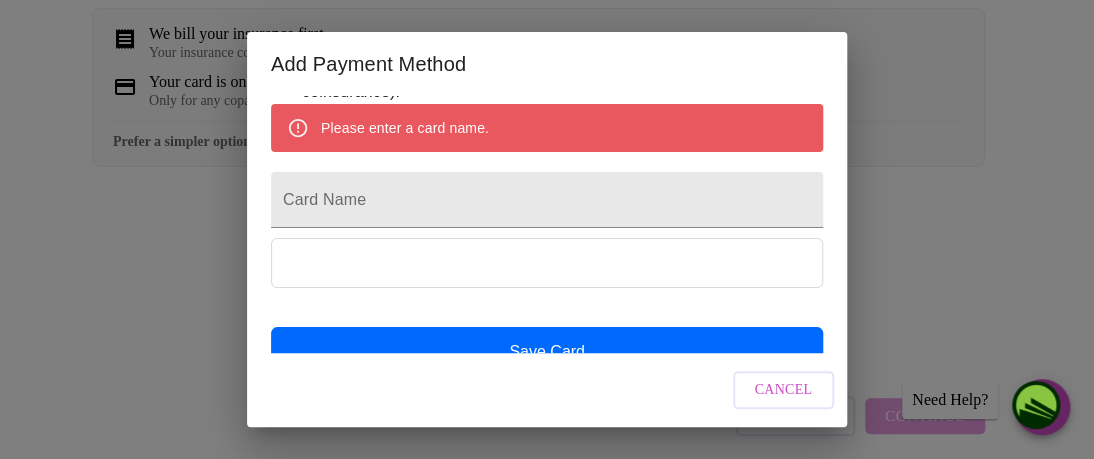 scroll, scrollTop: 157, scrollLeft: 0, axis: vertical 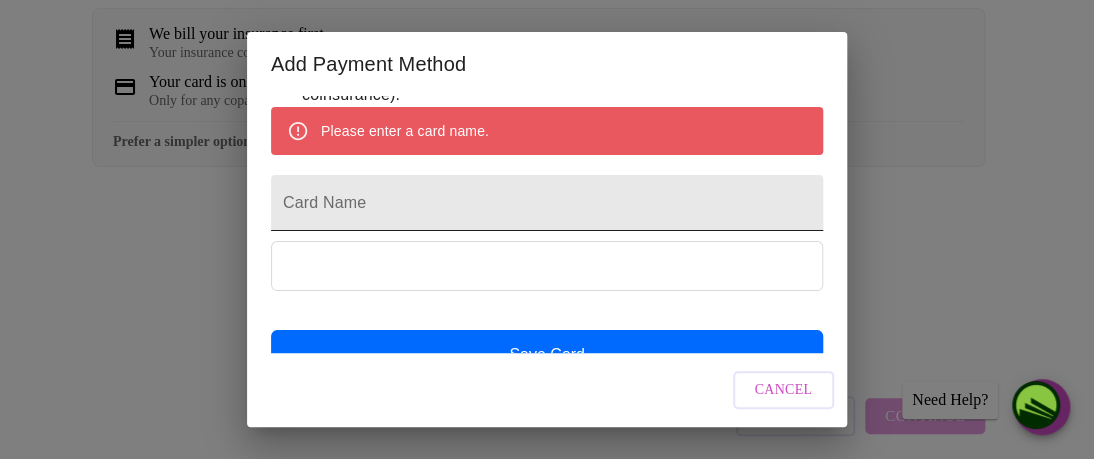 click on "Card Name" at bounding box center (547, 203) 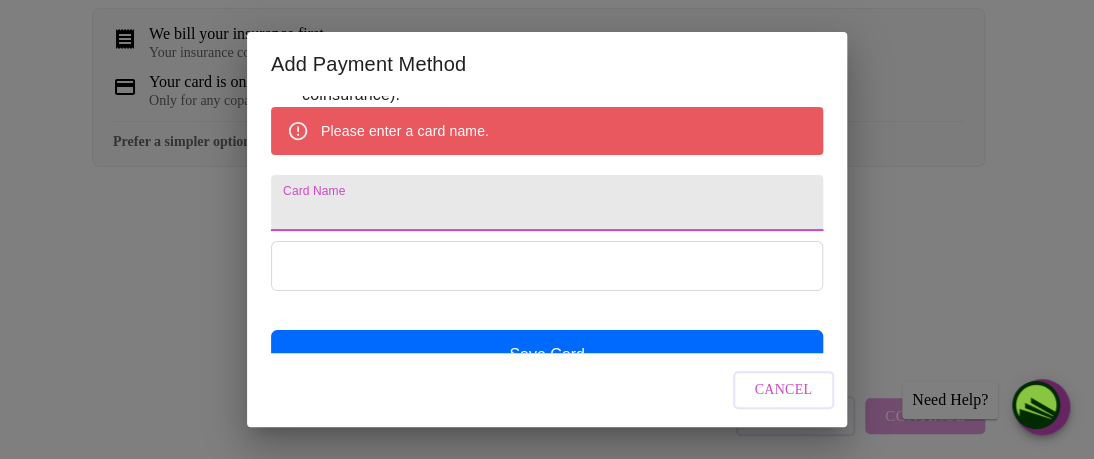 type on "Laradean Germony" 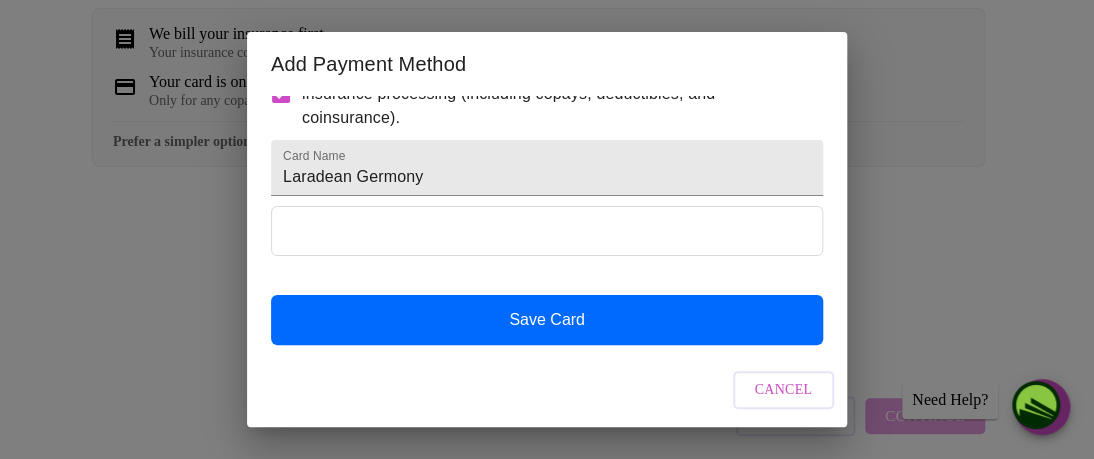scroll, scrollTop: 184, scrollLeft: 0, axis: vertical 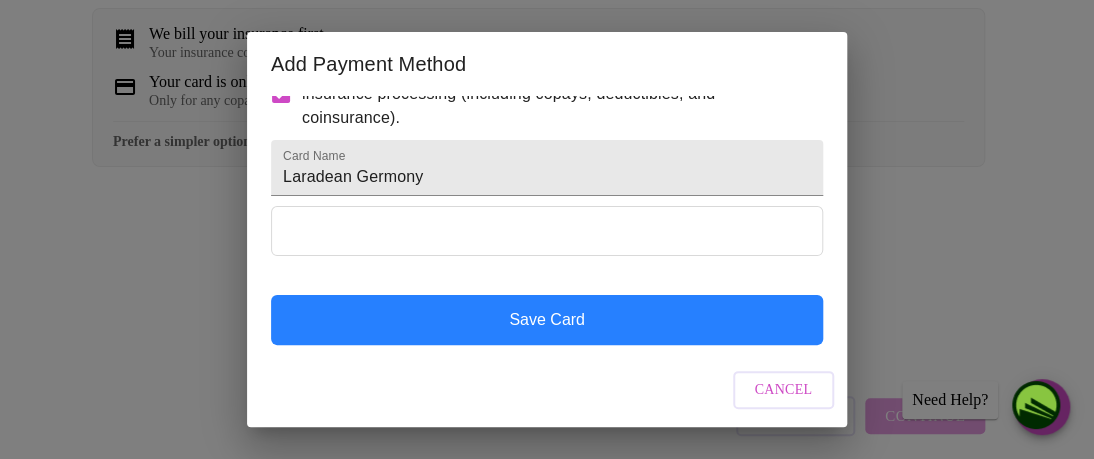 click on "Save Card" at bounding box center (547, 320) 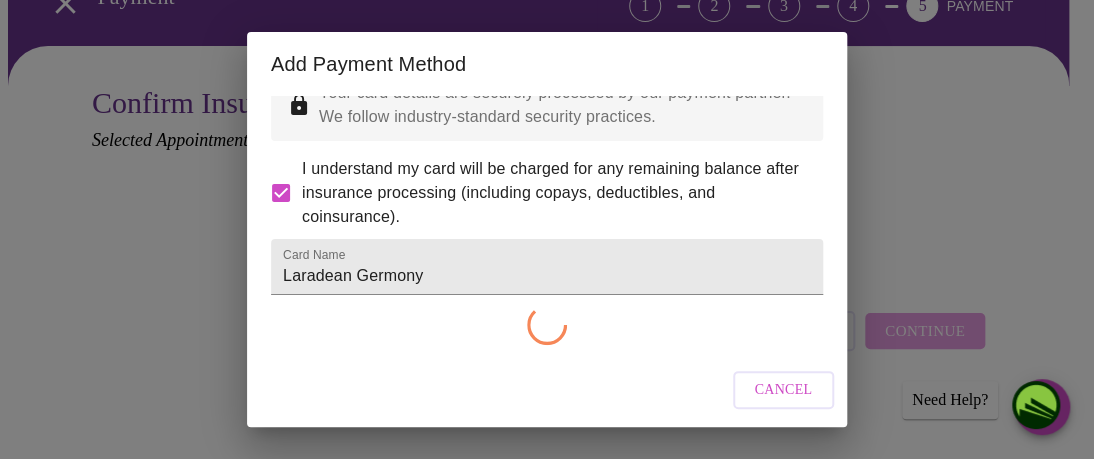 scroll, scrollTop: 133, scrollLeft: 0, axis: vertical 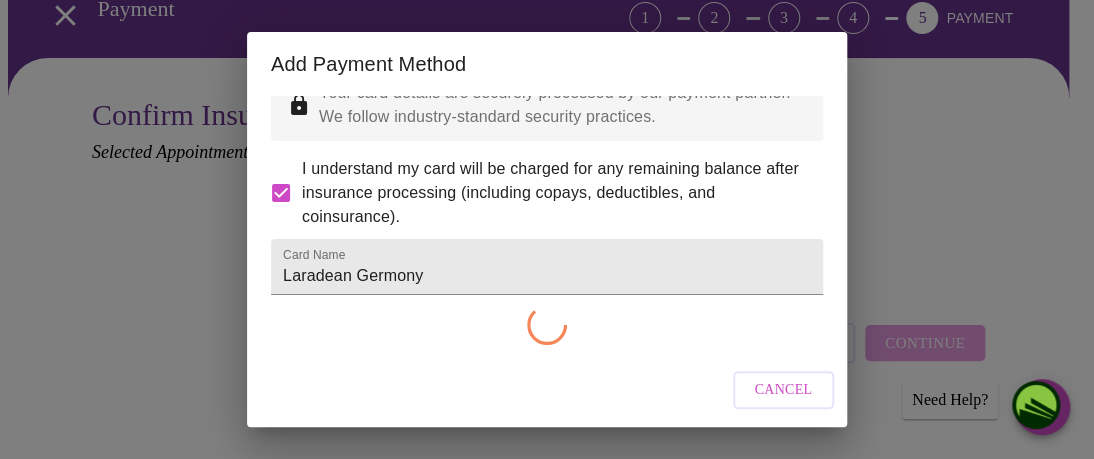 checkbox on "false" 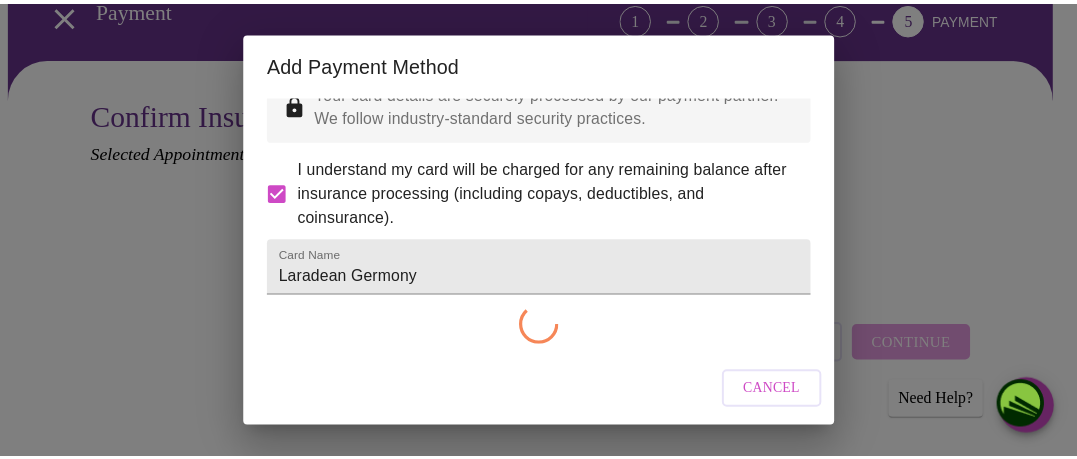 scroll, scrollTop: 0, scrollLeft: 0, axis: both 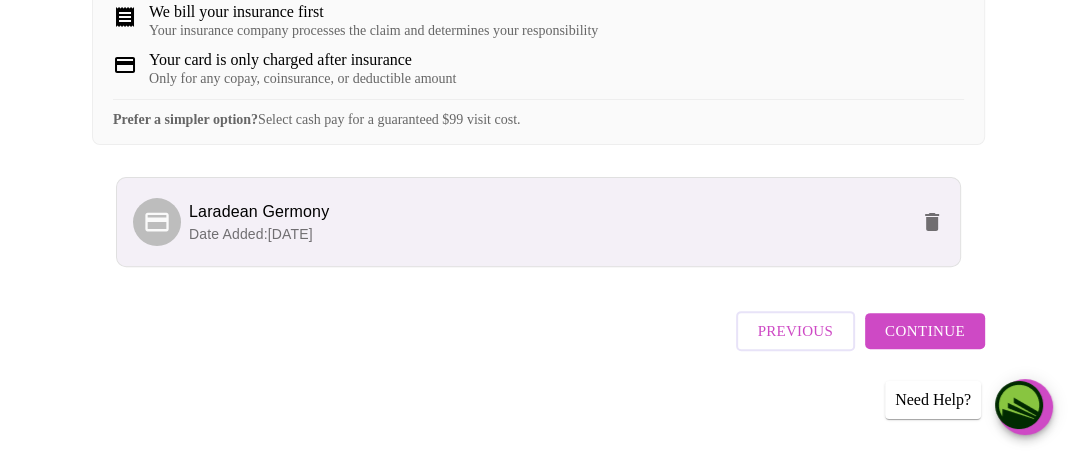 click on "Continue" at bounding box center [925, 331] 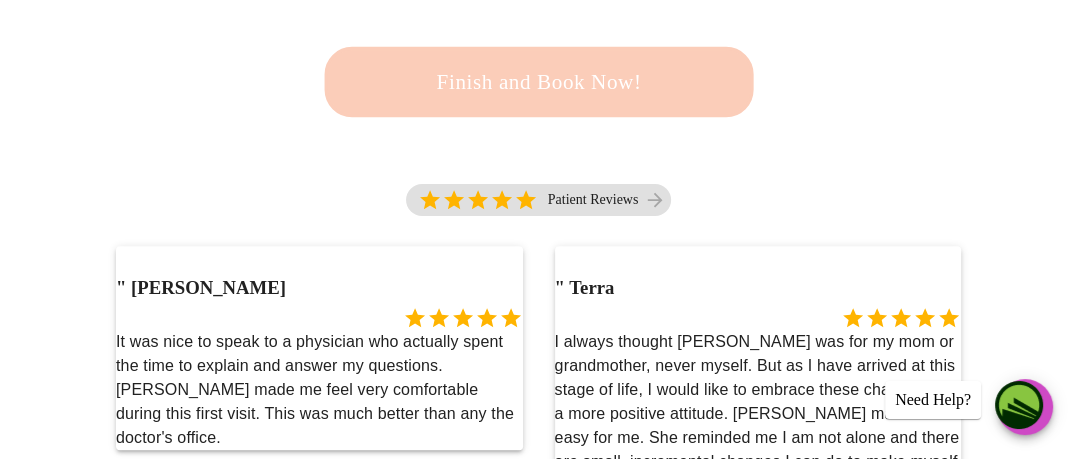 scroll, scrollTop: 436, scrollLeft: 0, axis: vertical 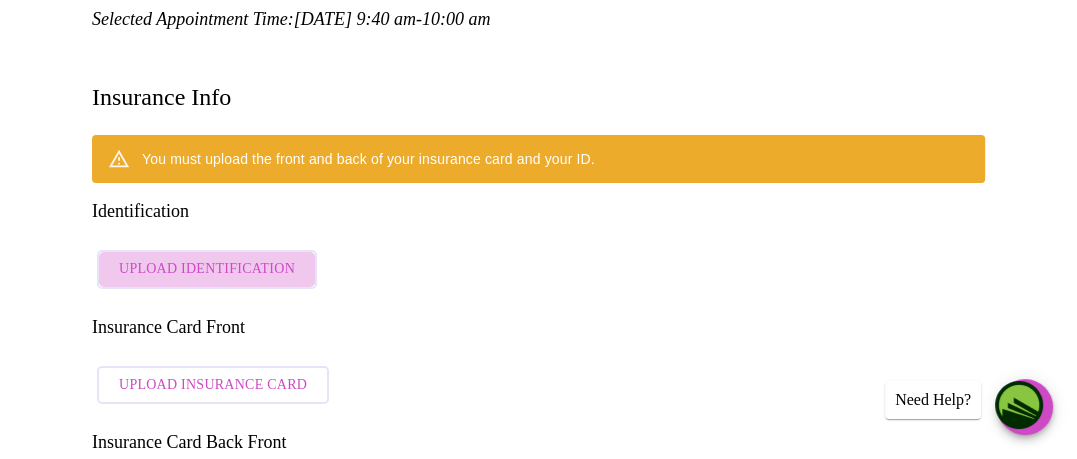 click on "Upload Identification" at bounding box center [207, 269] 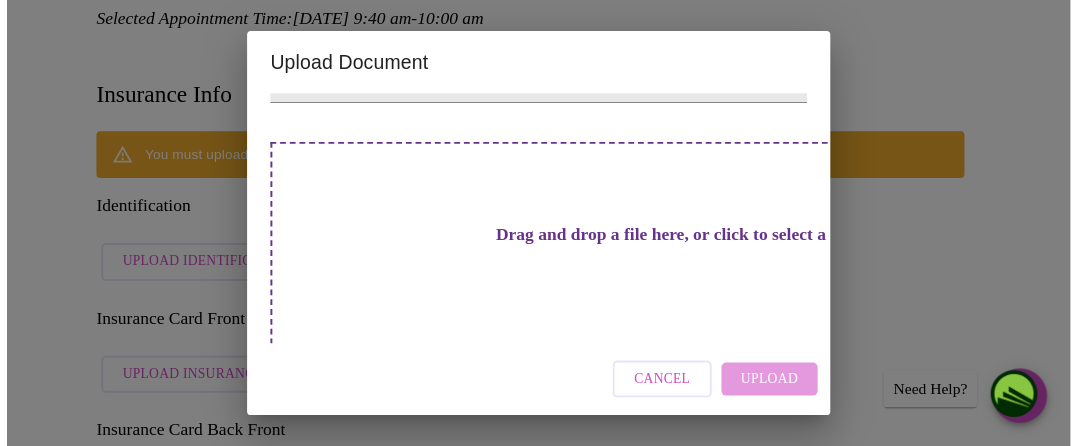 scroll, scrollTop: 0, scrollLeft: 0, axis: both 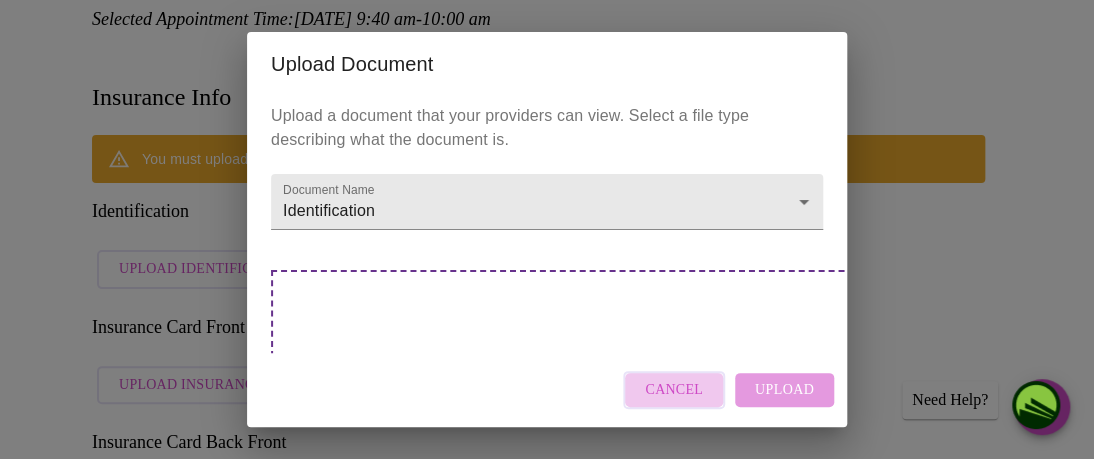 click on "Cancel" at bounding box center [674, 390] 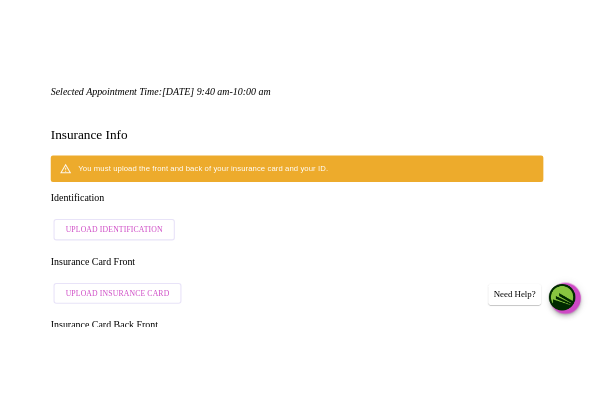 scroll, scrollTop: 466, scrollLeft: 0, axis: vertical 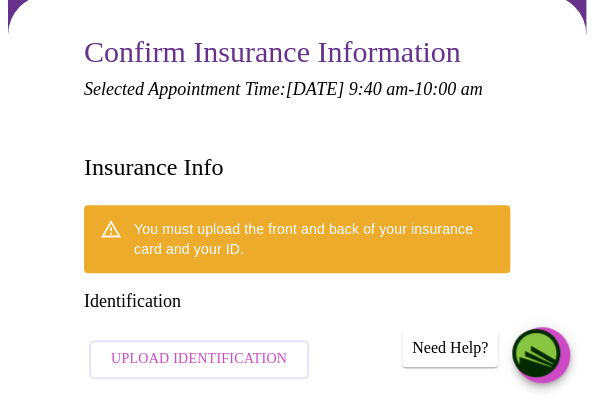click on "Upload Identification" at bounding box center [199, 359] 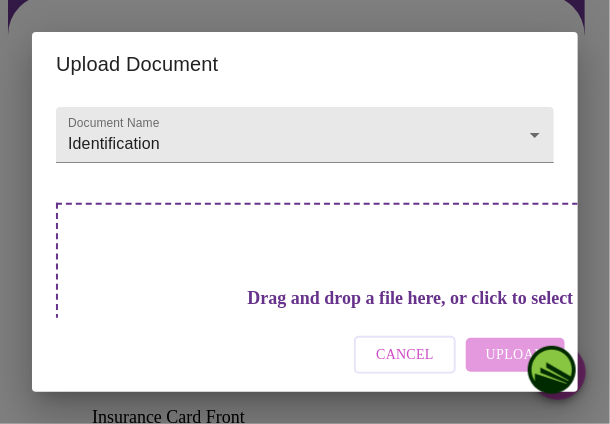 scroll, scrollTop: 69, scrollLeft: 0, axis: vertical 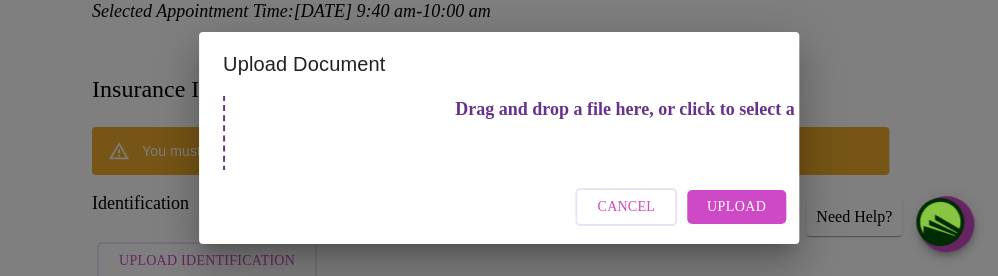 click on "Upload" at bounding box center (736, 207) 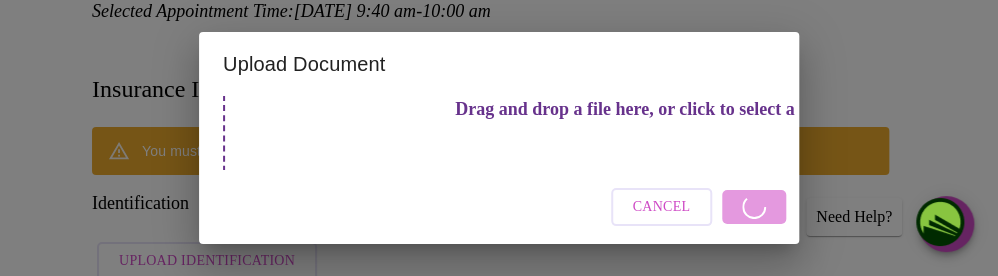 scroll, scrollTop: 236, scrollLeft: 0, axis: vertical 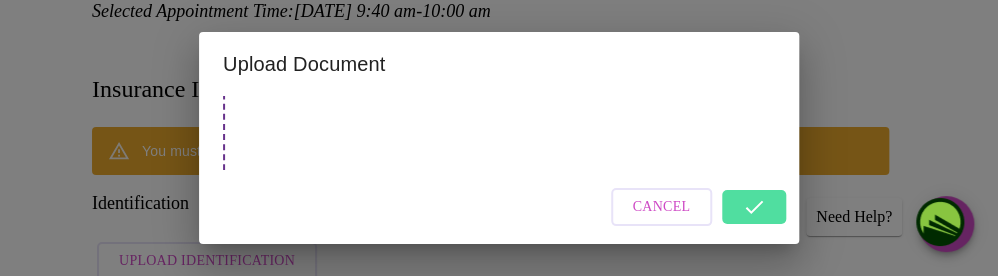 click on "Upload Document Upload a document that your providers can view. Select a file type describing what the document is. Document Name Identification Identification Drag and drop a file here, or click to select a file Cancel" at bounding box center (499, 138) 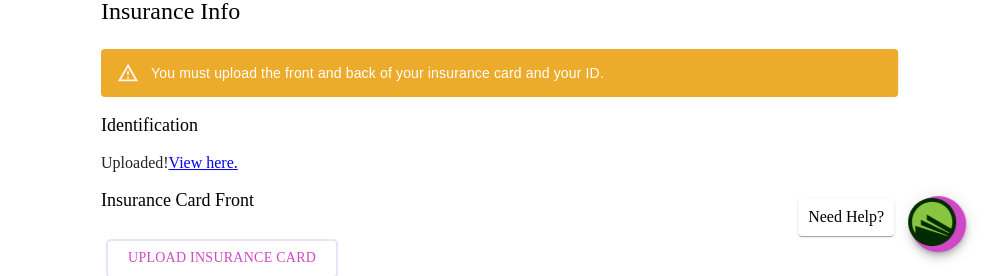 scroll, scrollTop: 388, scrollLeft: 0, axis: vertical 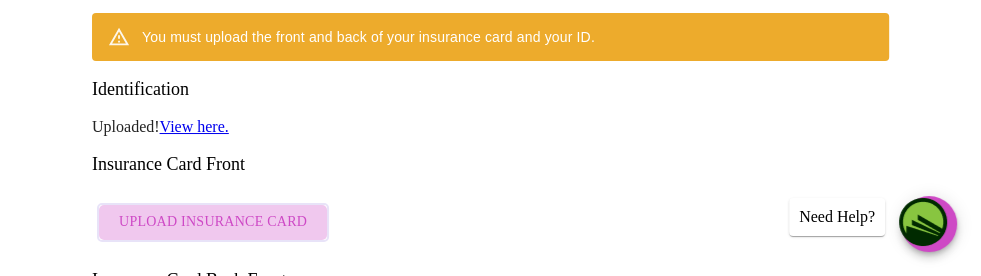 click on "Upload Insurance Card" at bounding box center [213, 222] 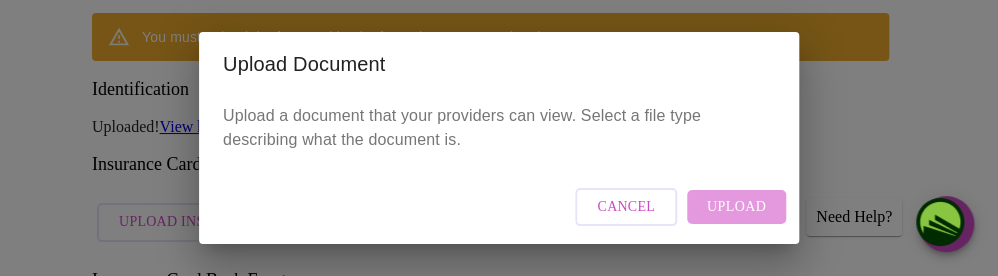 click on "Cancel Upload" at bounding box center [499, 207] 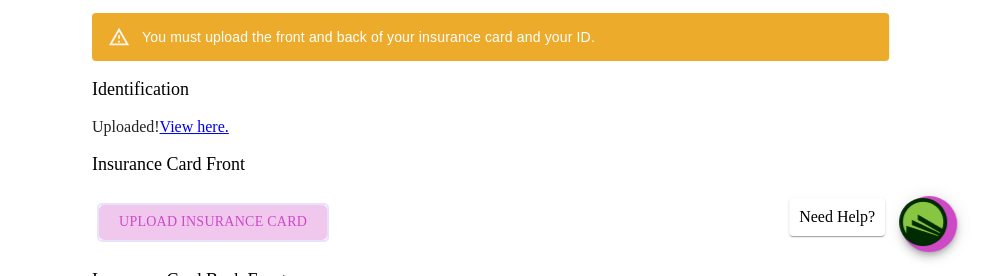 click on "Upload Insurance Card" at bounding box center (213, 222) 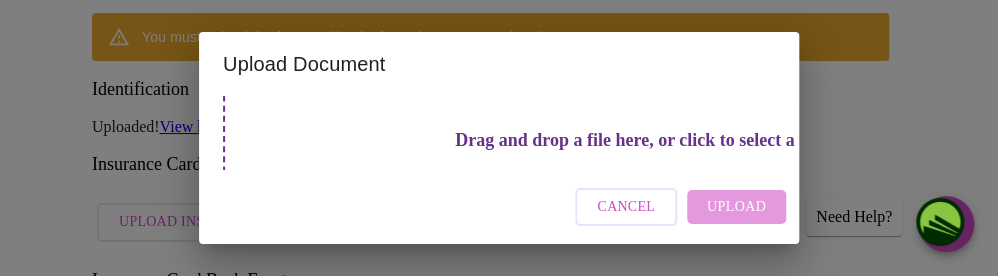 scroll, scrollTop: 215, scrollLeft: 0, axis: vertical 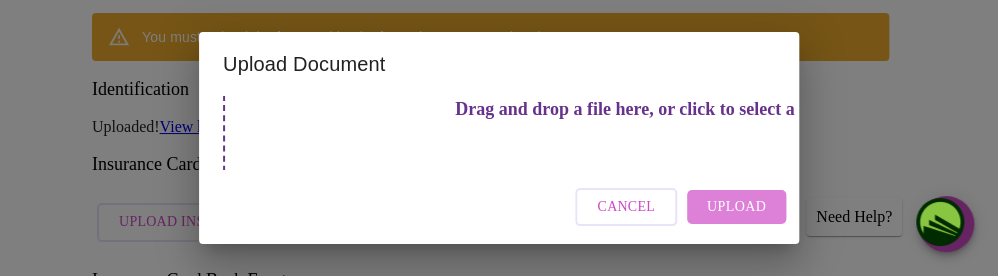 click on "Upload" at bounding box center [736, 207] 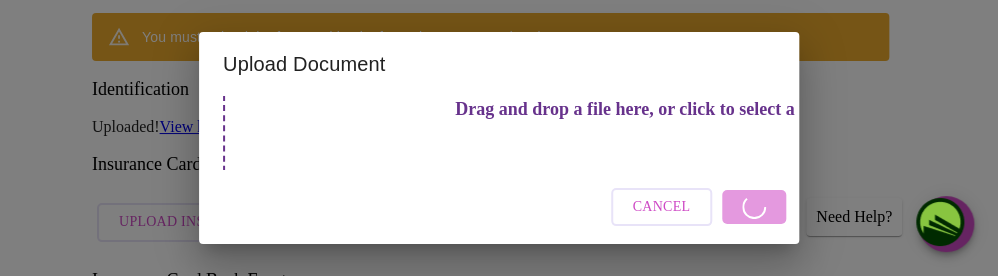 scroll, scrollTop: 236, scrollLeft: 0, axis: vertical 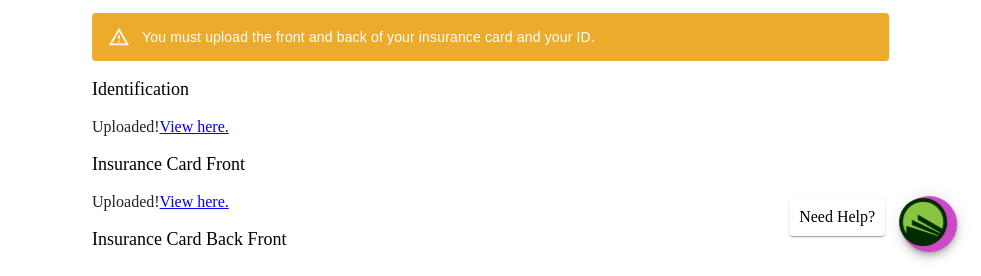 click on "Upload Insurance Card Back" at bounding box center [235, 297] 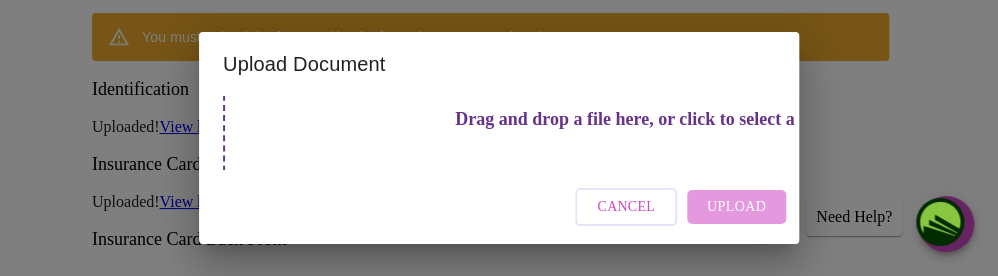 scroll, scrollTop: 256, scrollLeft: 0, axis: vertical 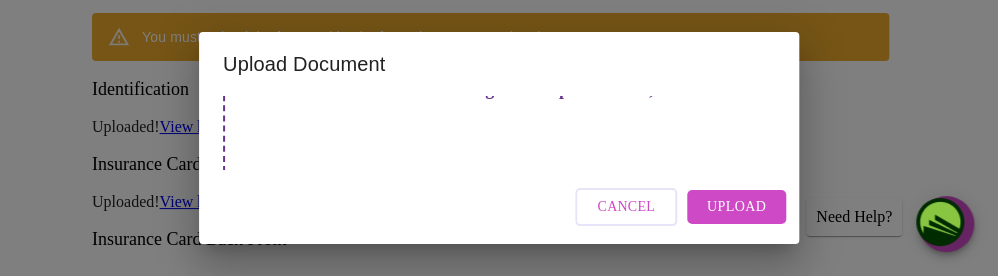 click on "Upload" at bounding box center [736, 207] 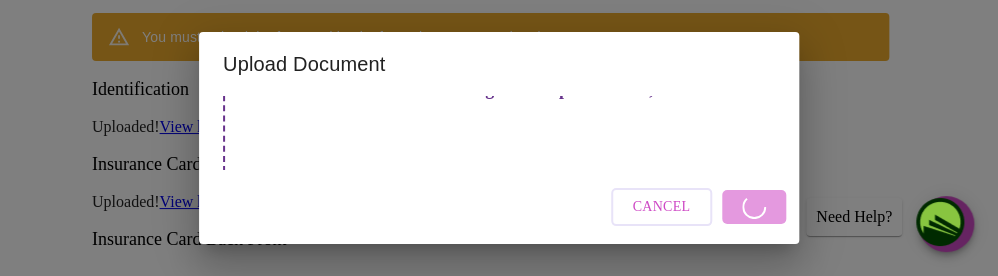 scroll, scrollTop: 256, scrollLeft: 0, axis: vertical 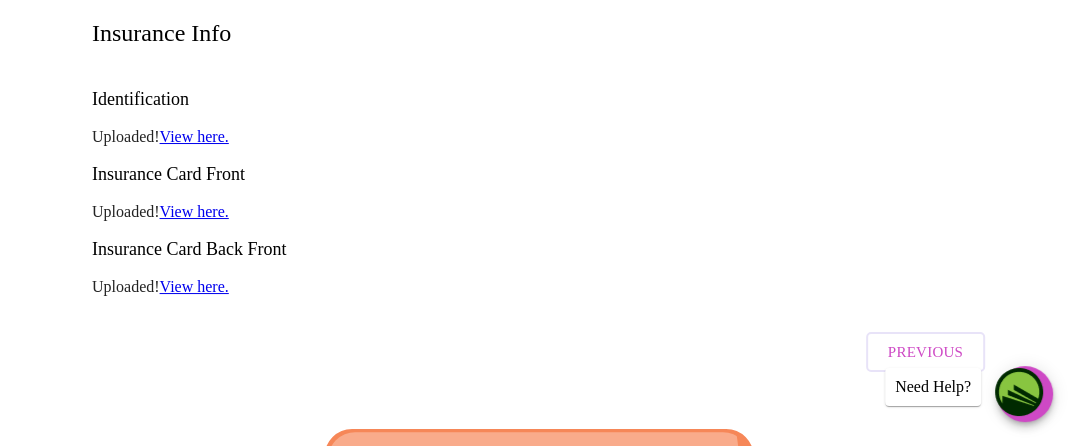 click on "Finish and Book Now!" at bounding box center [539, 464] 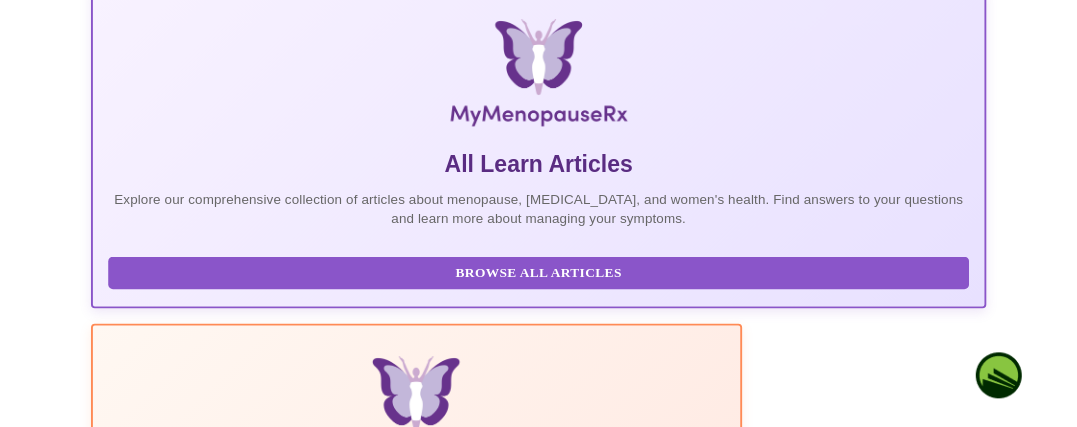 scroll, scrollTop: 330, scrollLeft: 0, axis: vertical 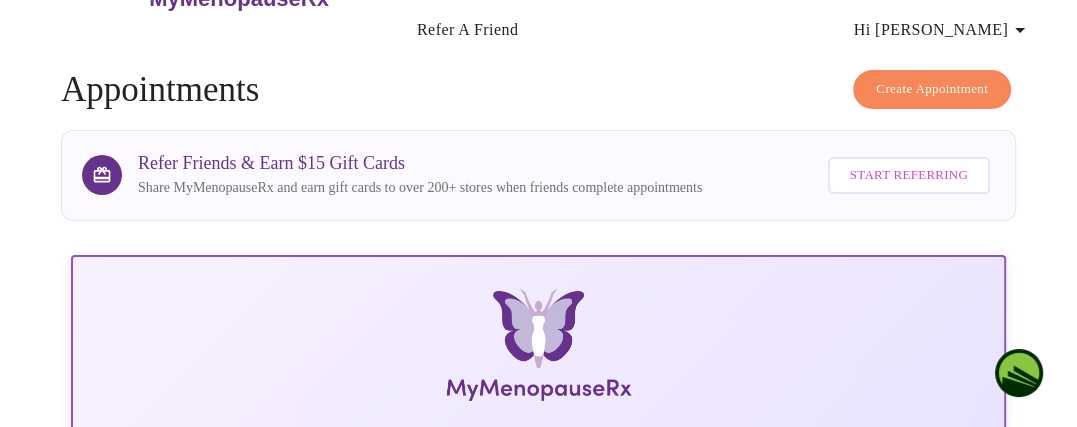 drag, startPoint x: 1064, startPoint y: 134, endPoint x: 1058, endPoint y: 98, distance: 36.496574 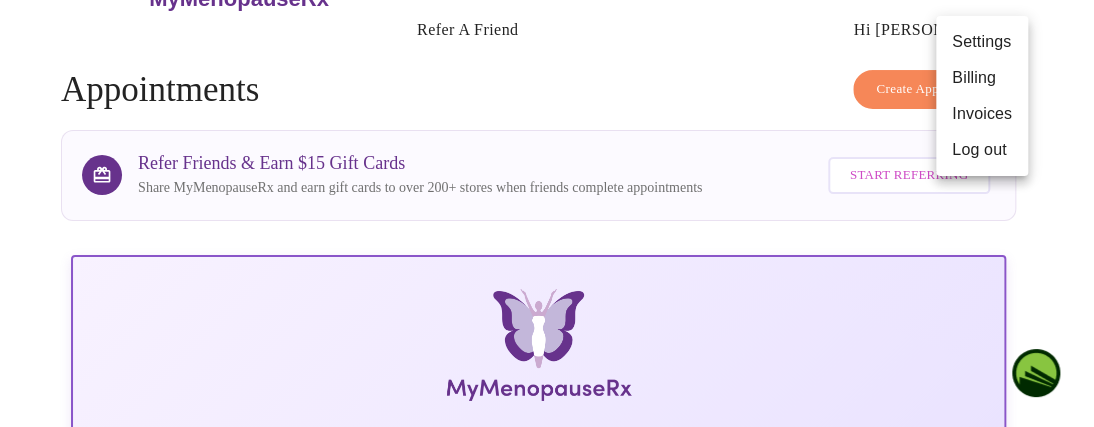 drag, startPoint x: 528, startPoint y: 47, endPoint x: 547, endPoint y: 101, distance: 57.245087 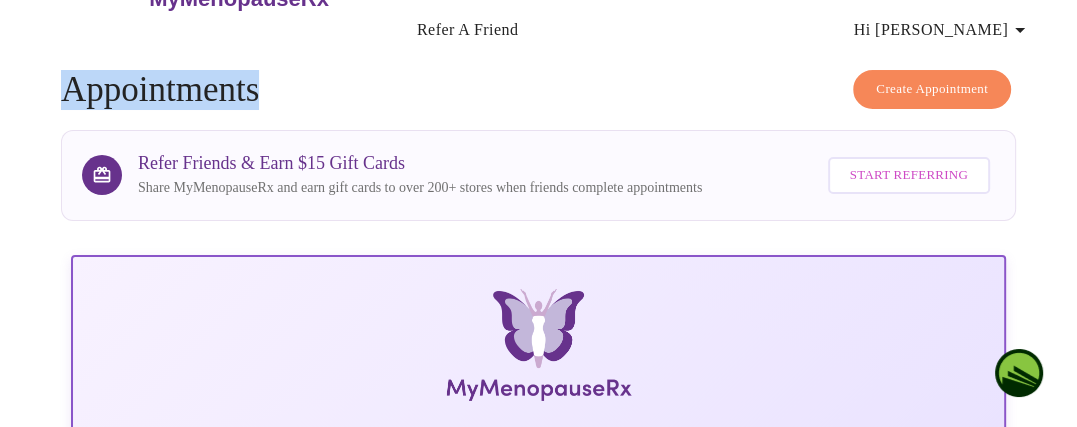 scroll, scrollTop: 0, scrollLeft: 0, axis: both 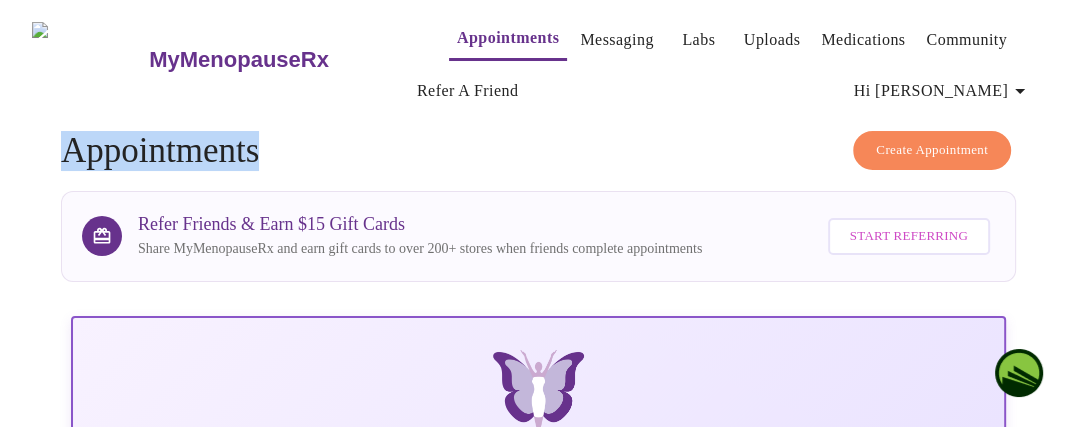 drag, startPoint x: 547, startPoint y: 101, endPoint x: 632, endPoint y: 177, distance: 114.02193 